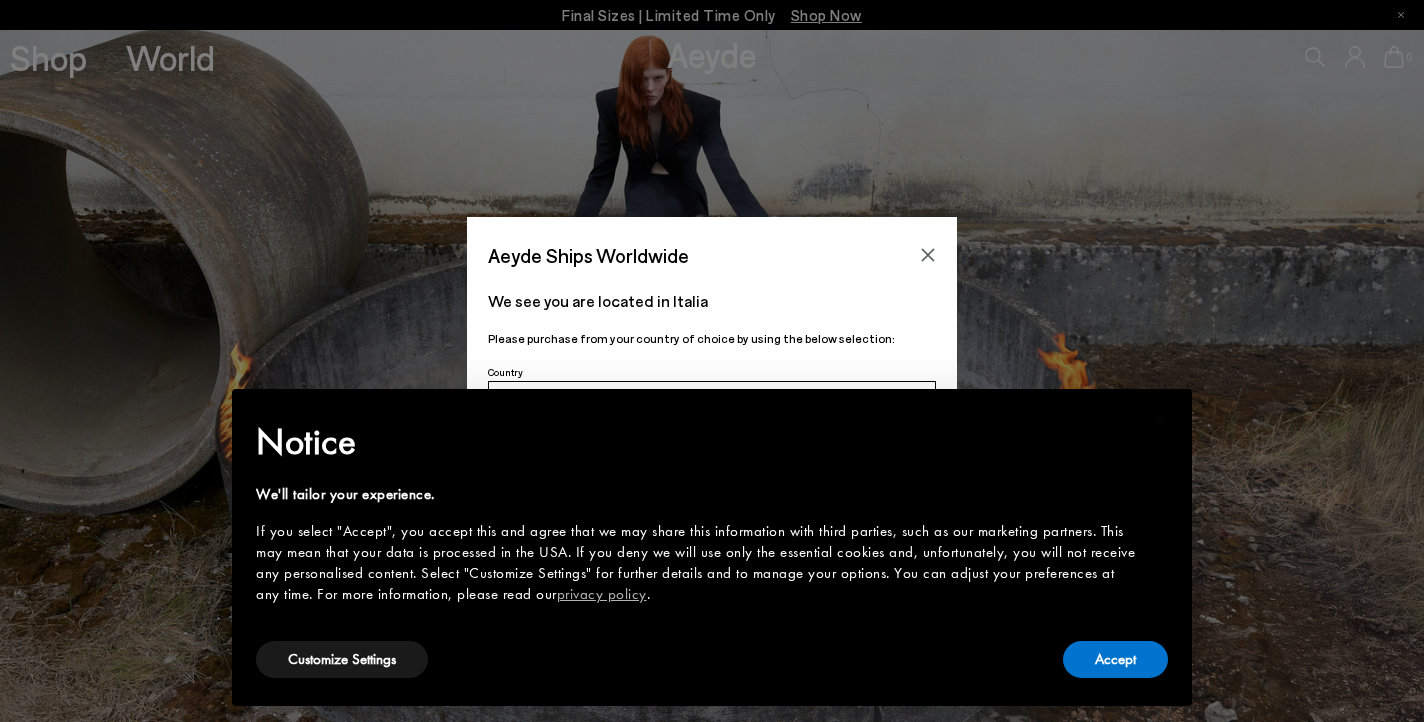 scroll, scrollTop: 0, scrollLeft: 0, axis: both 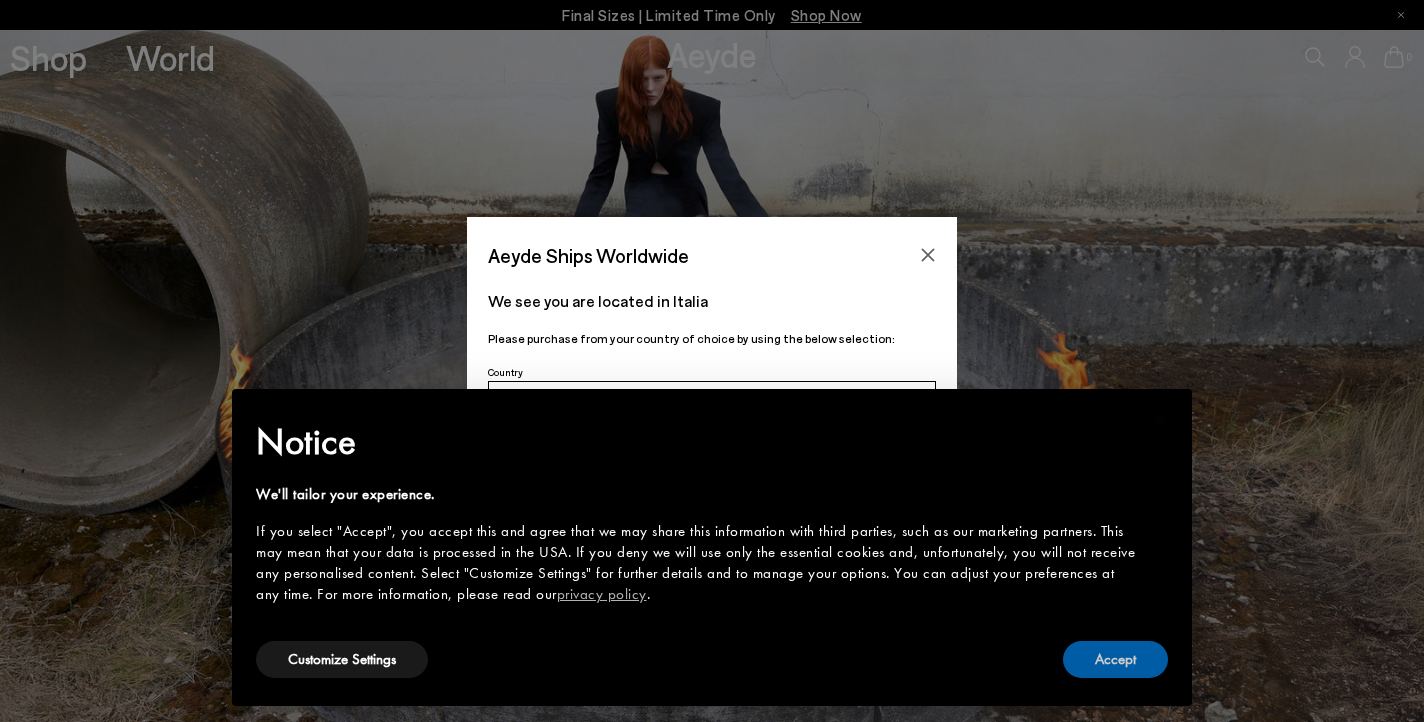 drag, startPoint x: 1123, startPoint y: 649, endPoint x: 1002, endPoint y: 518, distance: 178.33115 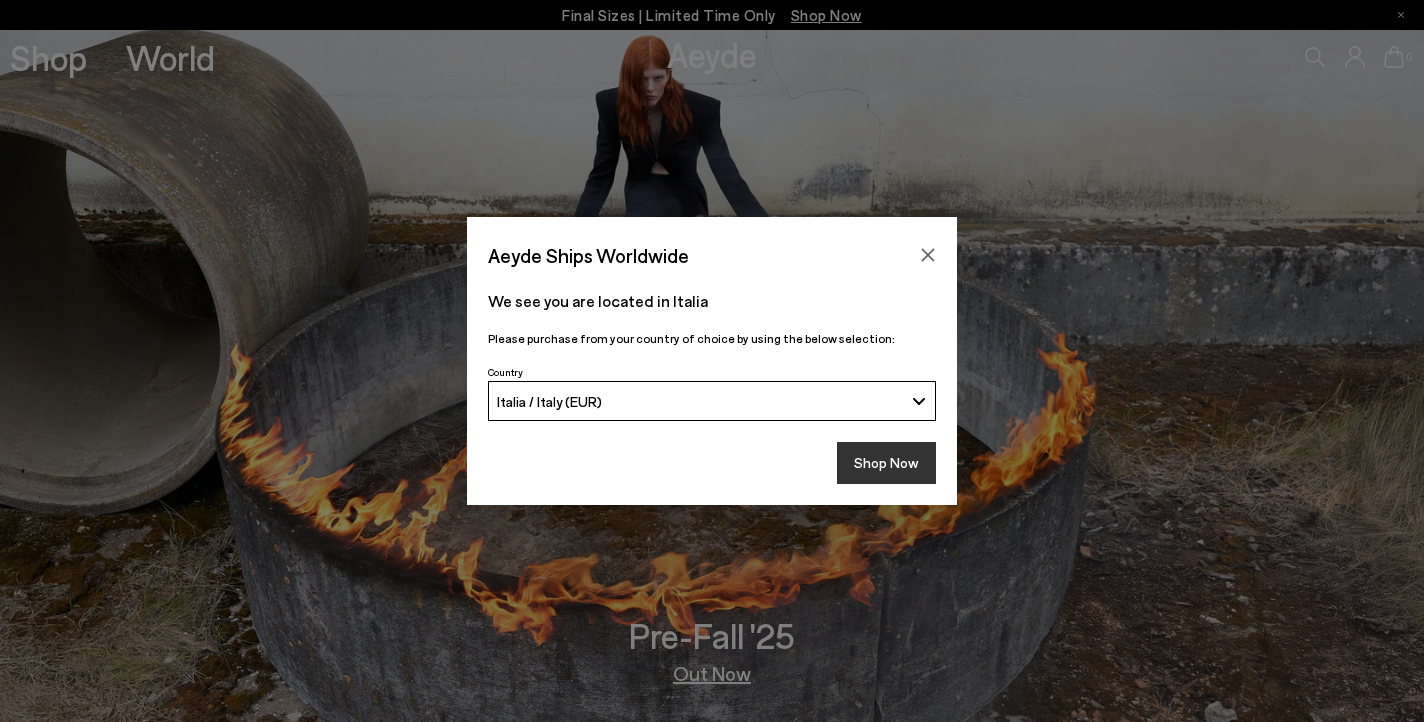 click on "Shop Now" at bounding box center (886, 463) 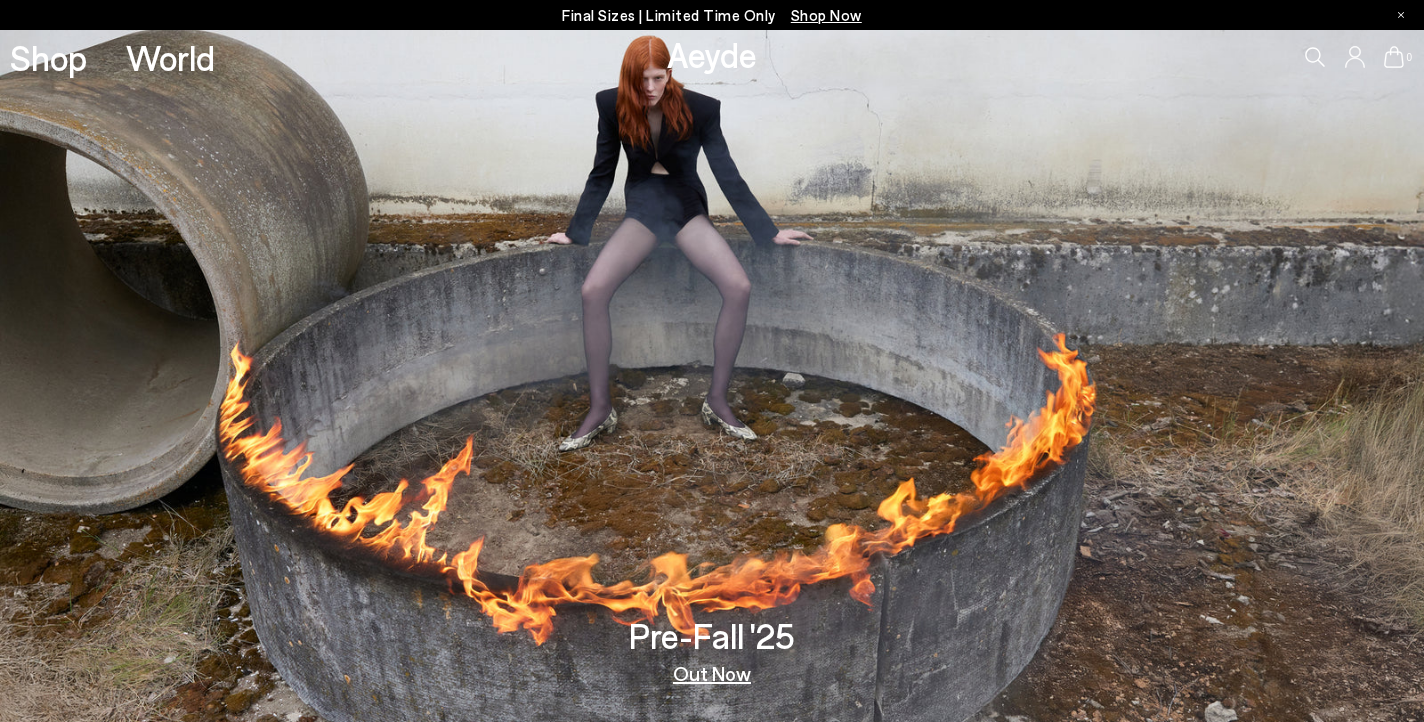 scroll, scrollTop: 0, scrollLeft: 0, axis: both 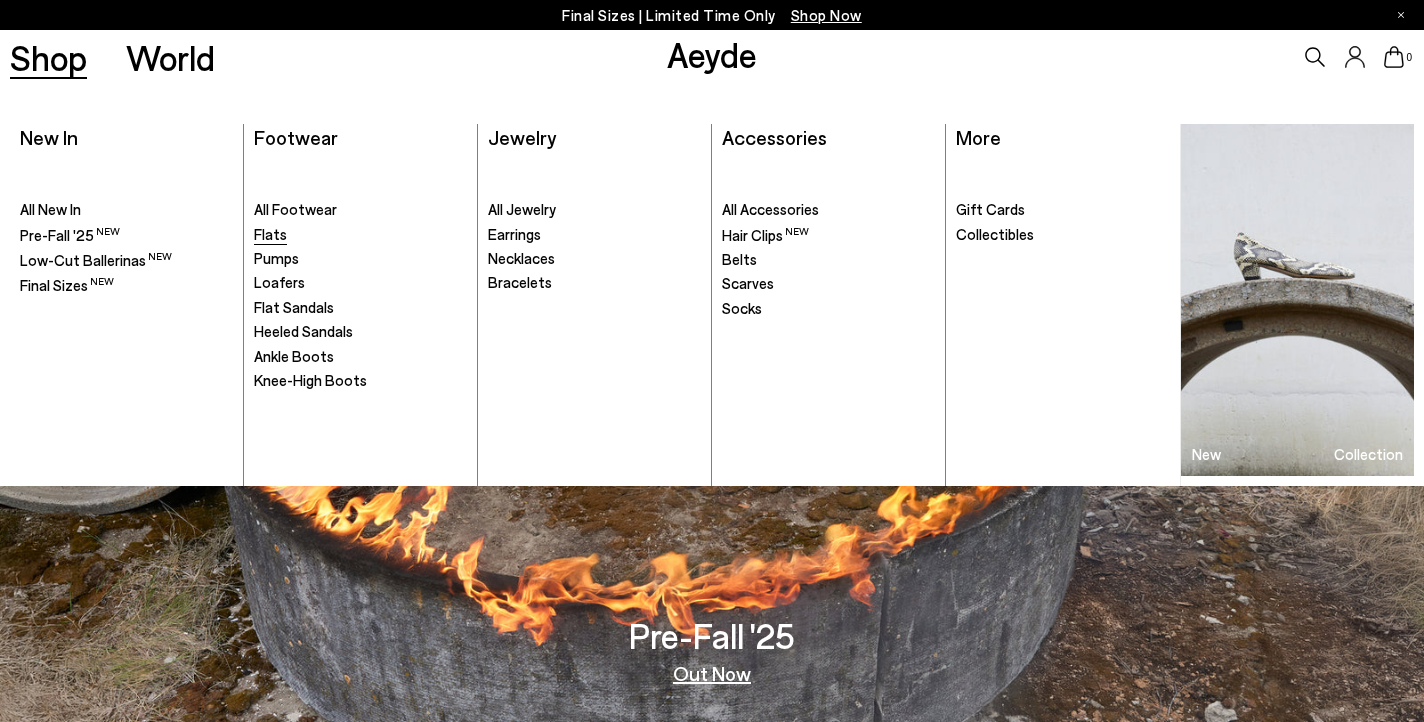 click on "Flats" at bounding box center (270, 234) 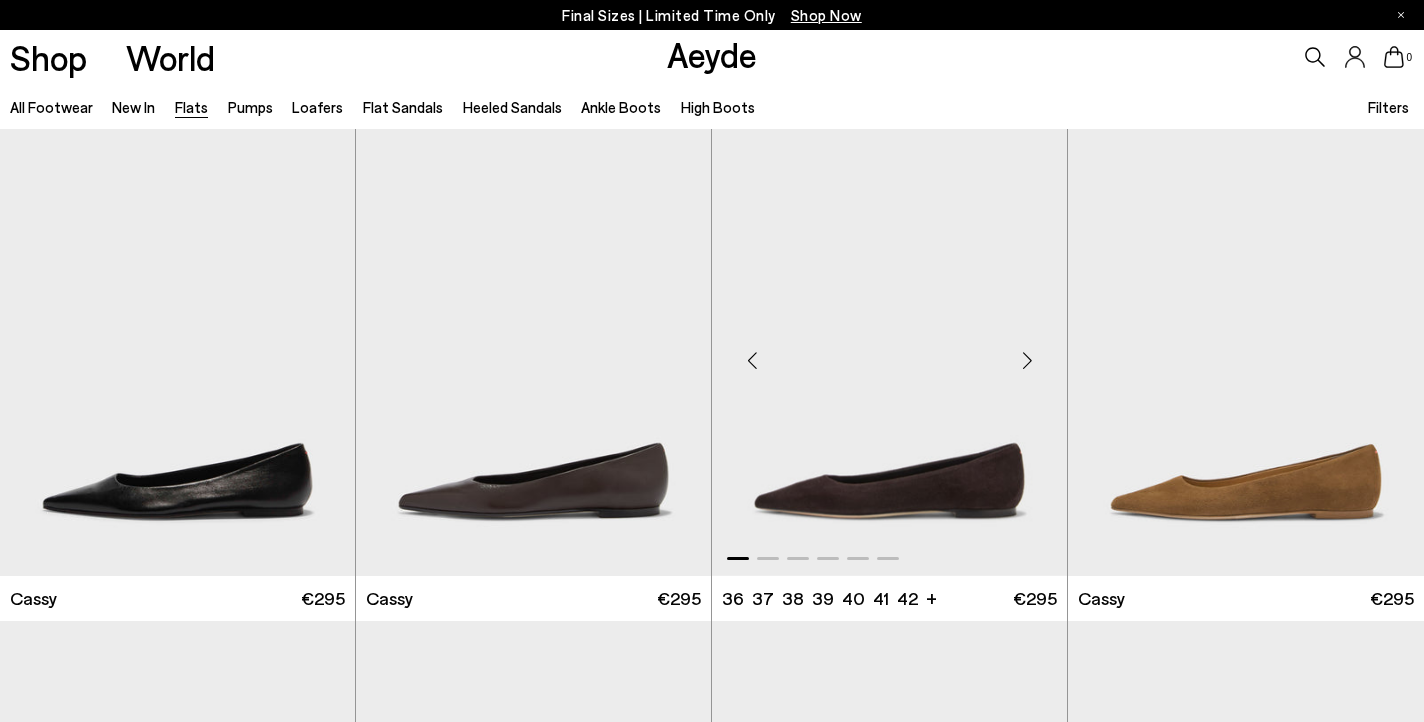 scroll, scrollTop: 8, scrollLeft: 0, axis: vertical 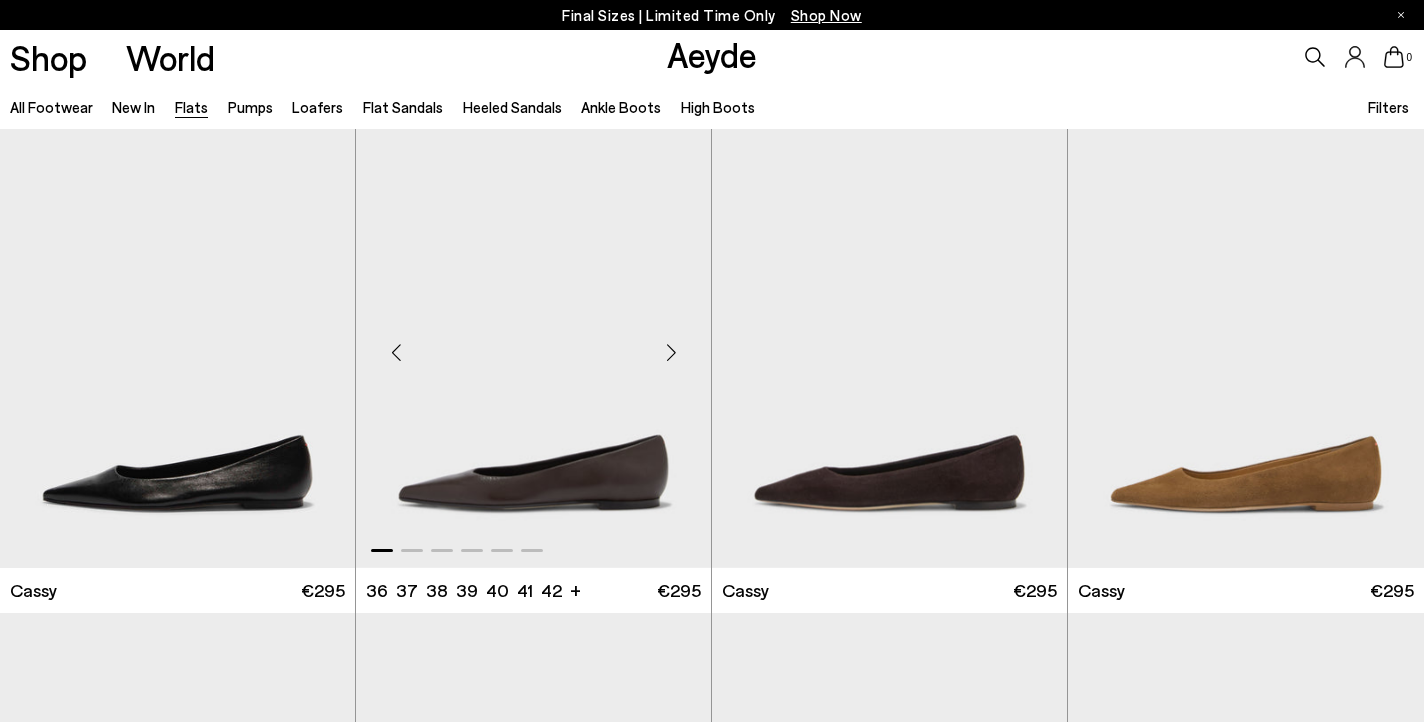 click at bounding box center [671, 352] 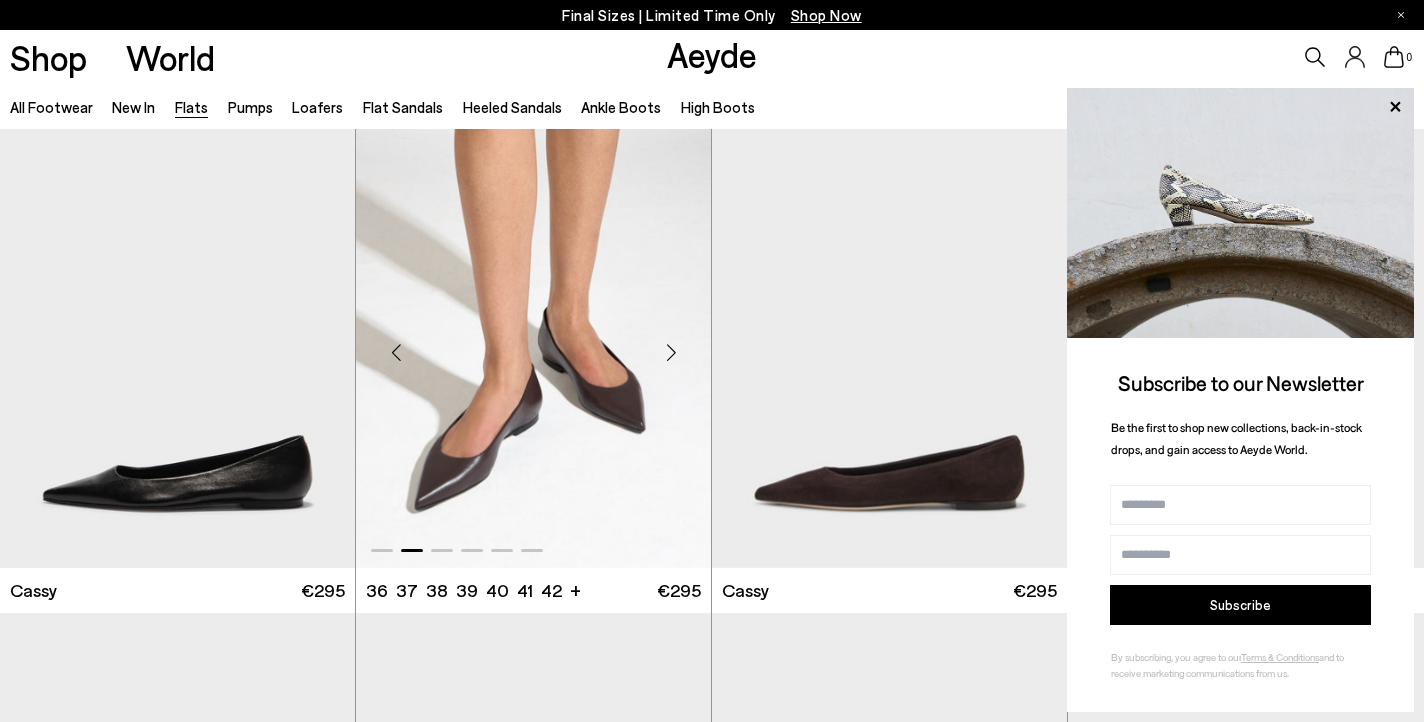 click at bounding box center (671, 352) 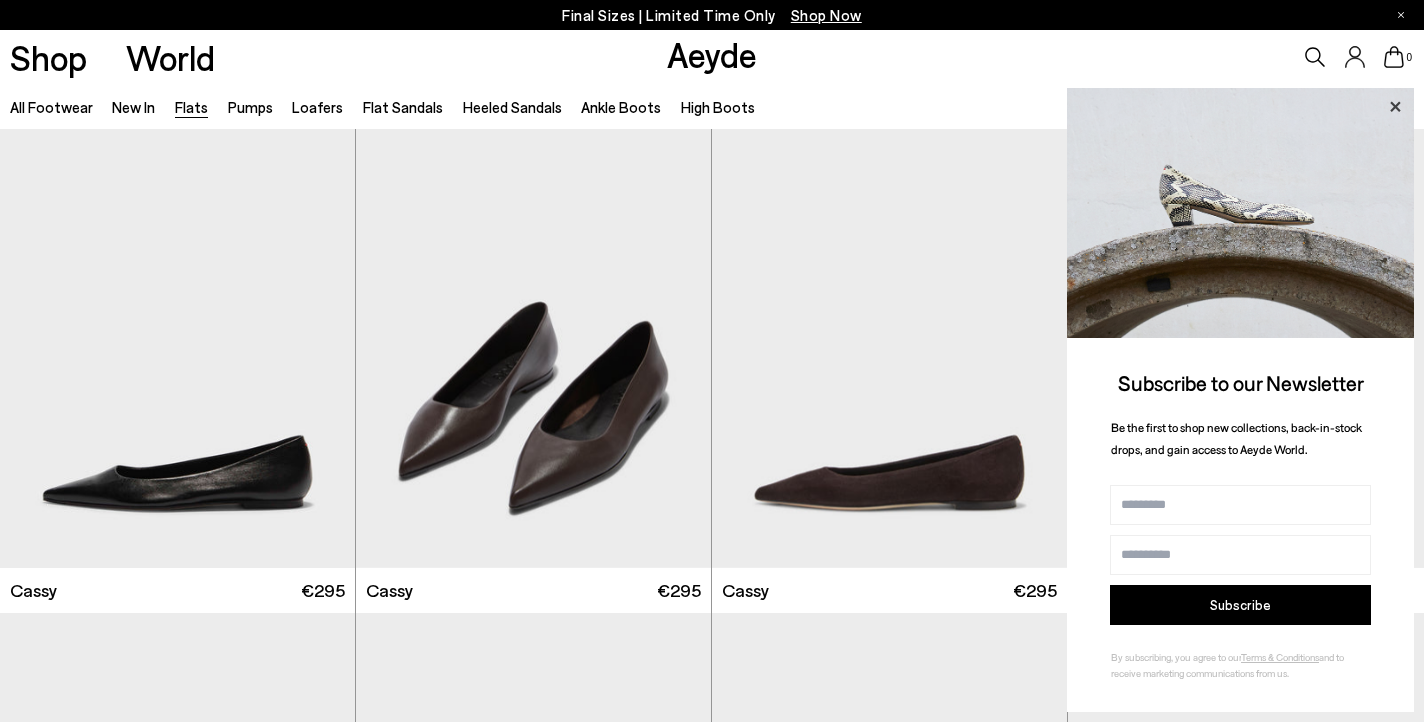 click 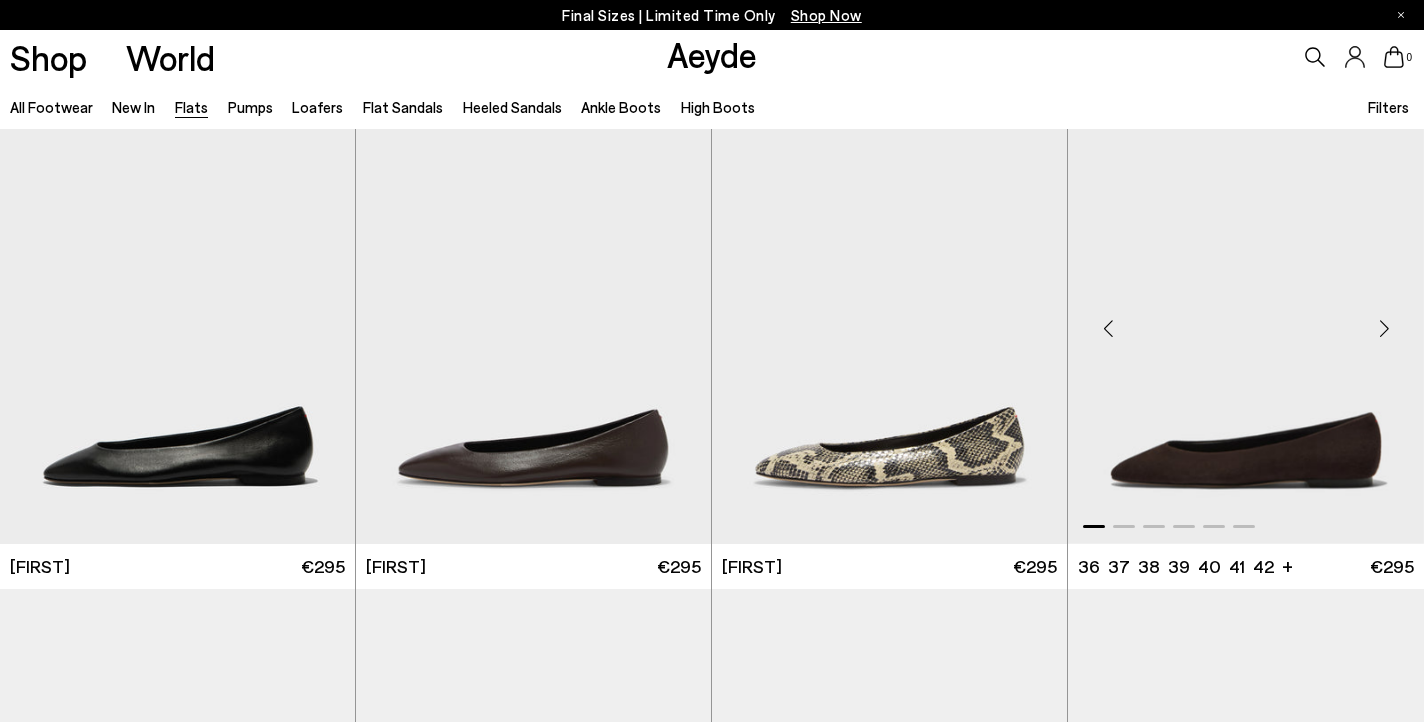 scroll, scrollTop: 540, scrollLeft: 0, axis: vertical 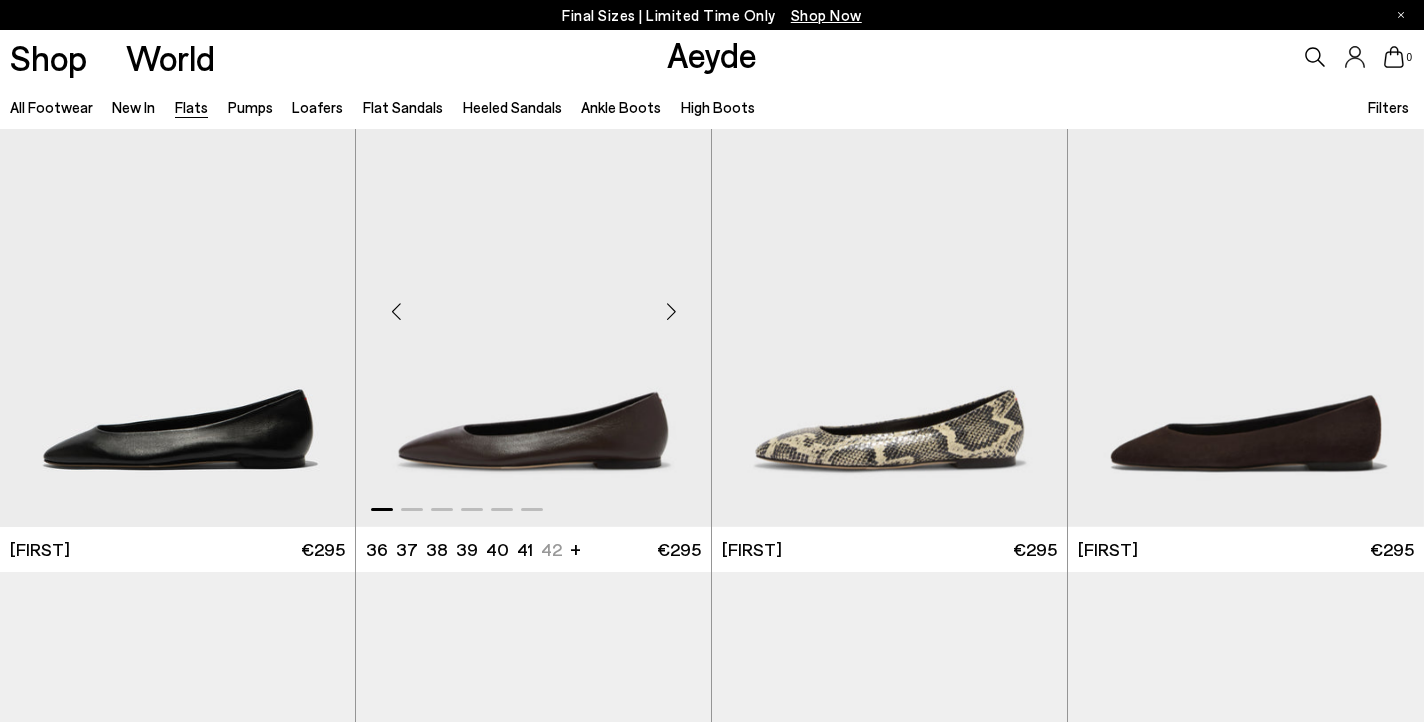 click at bounding box center [671, 312] 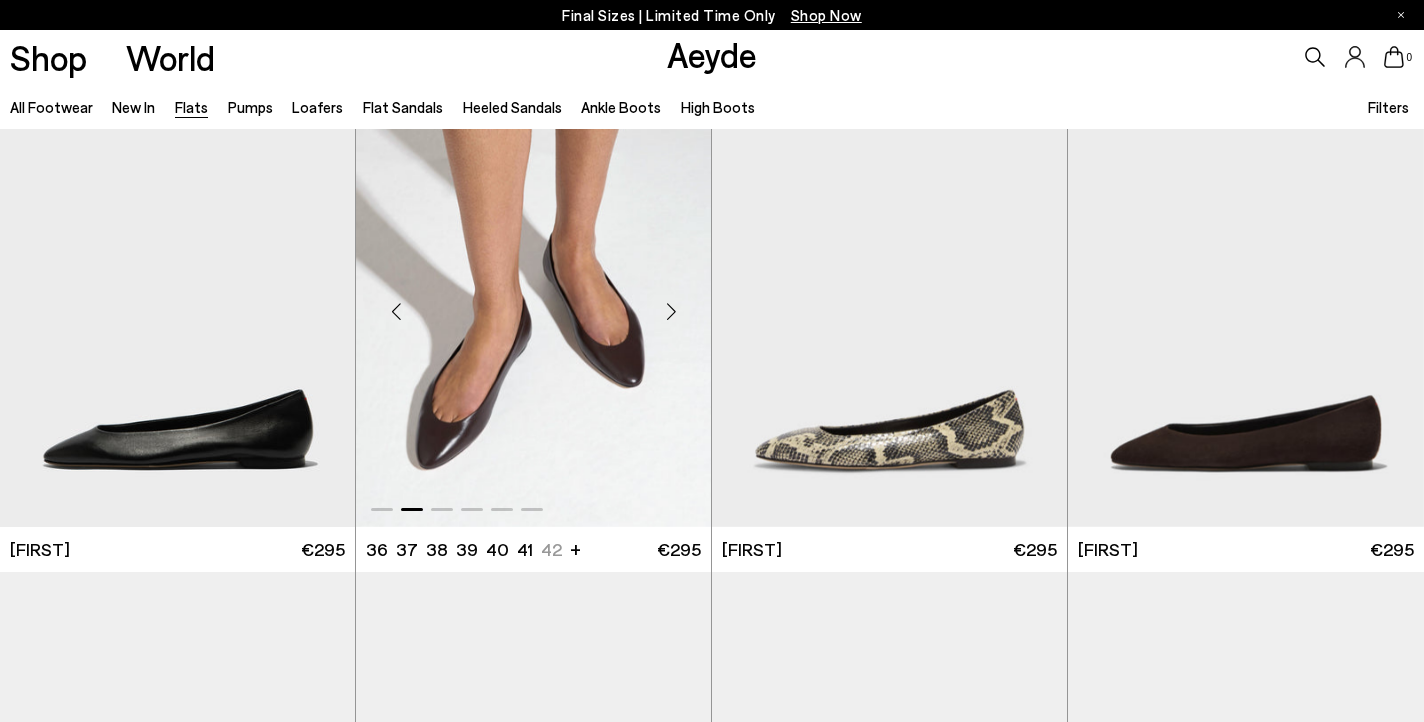 click at bounding box center (671, 312) 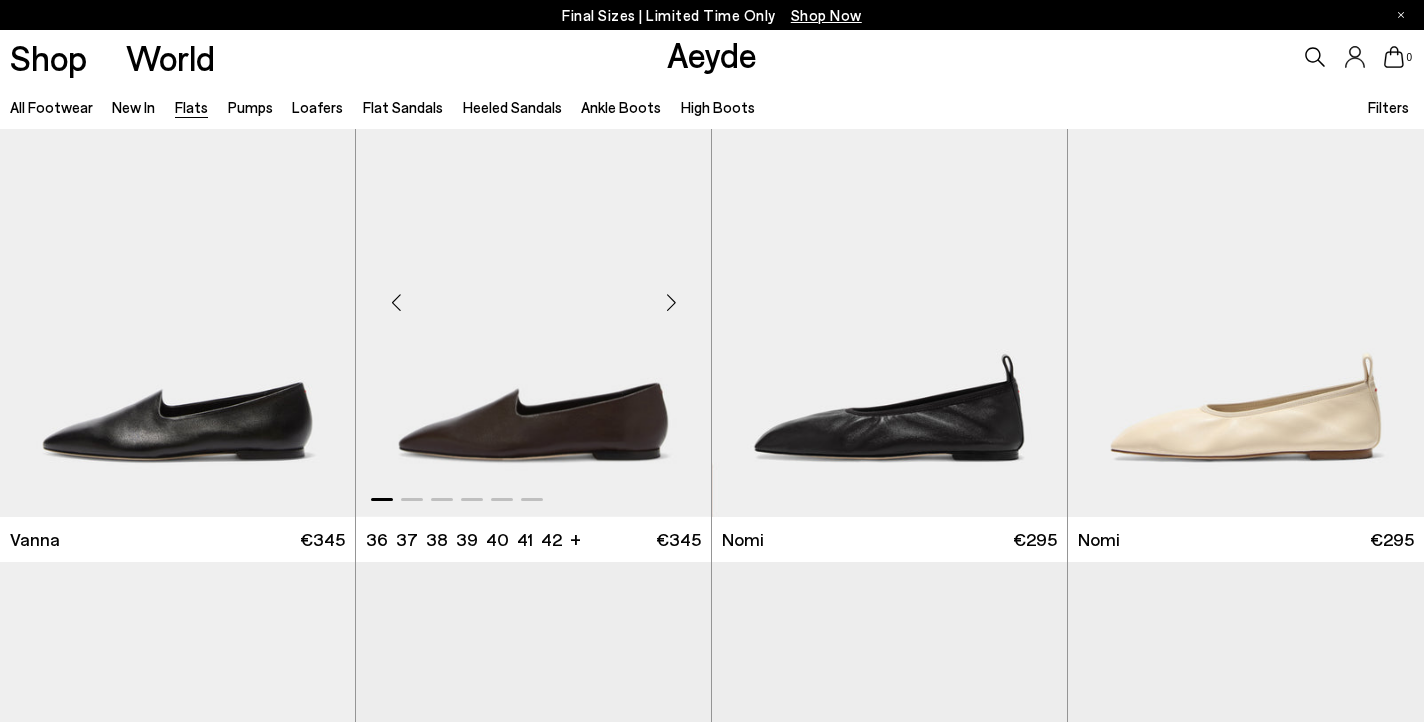 scroll, scrollTop: 1056, scrollLeft: 0, axis: vertical 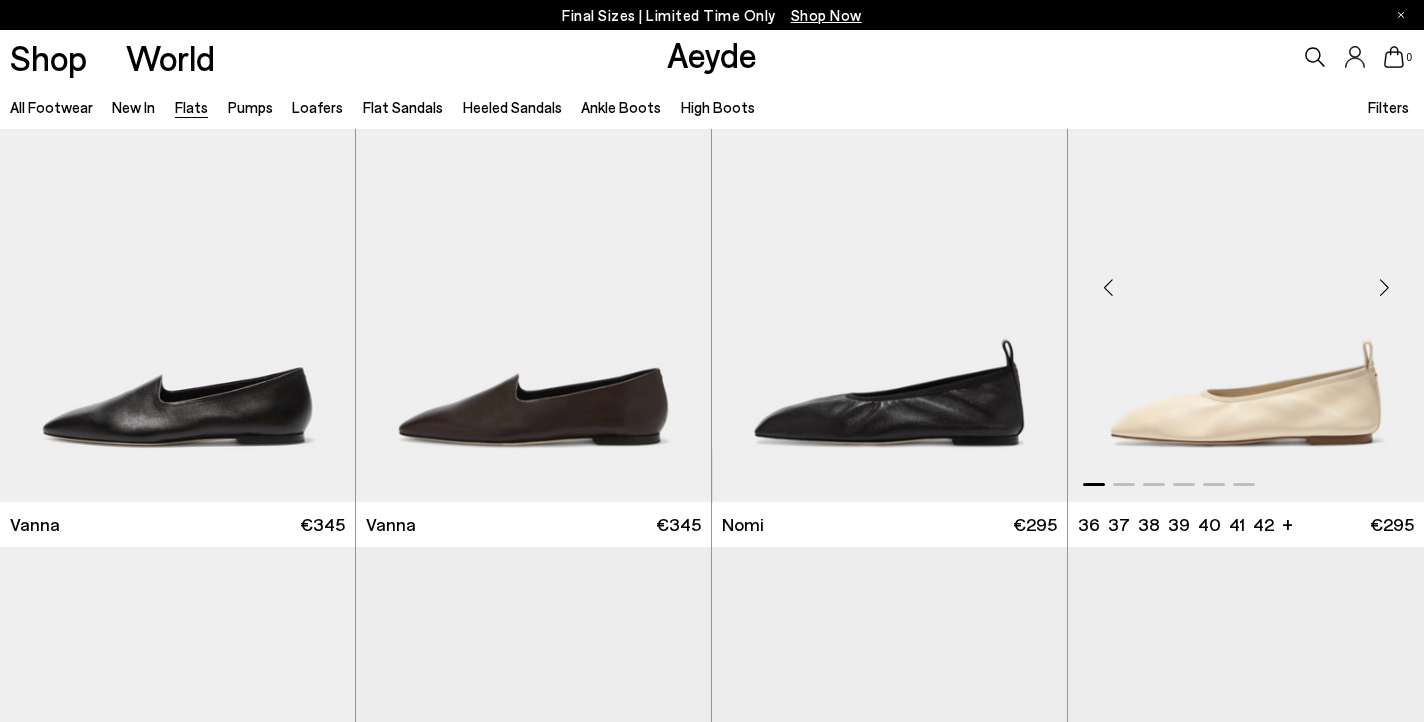 click at bounding box center [1384, 287] 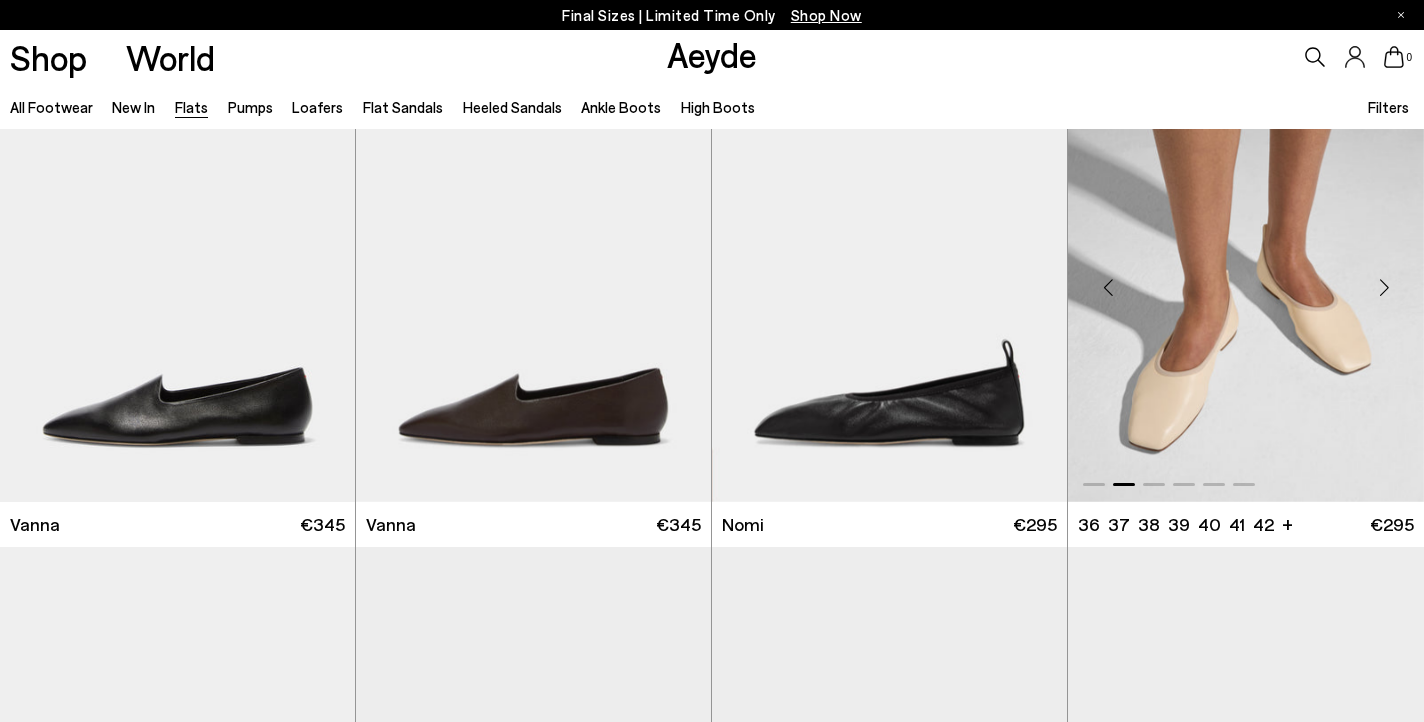 click at bounding box center [1384, 287] 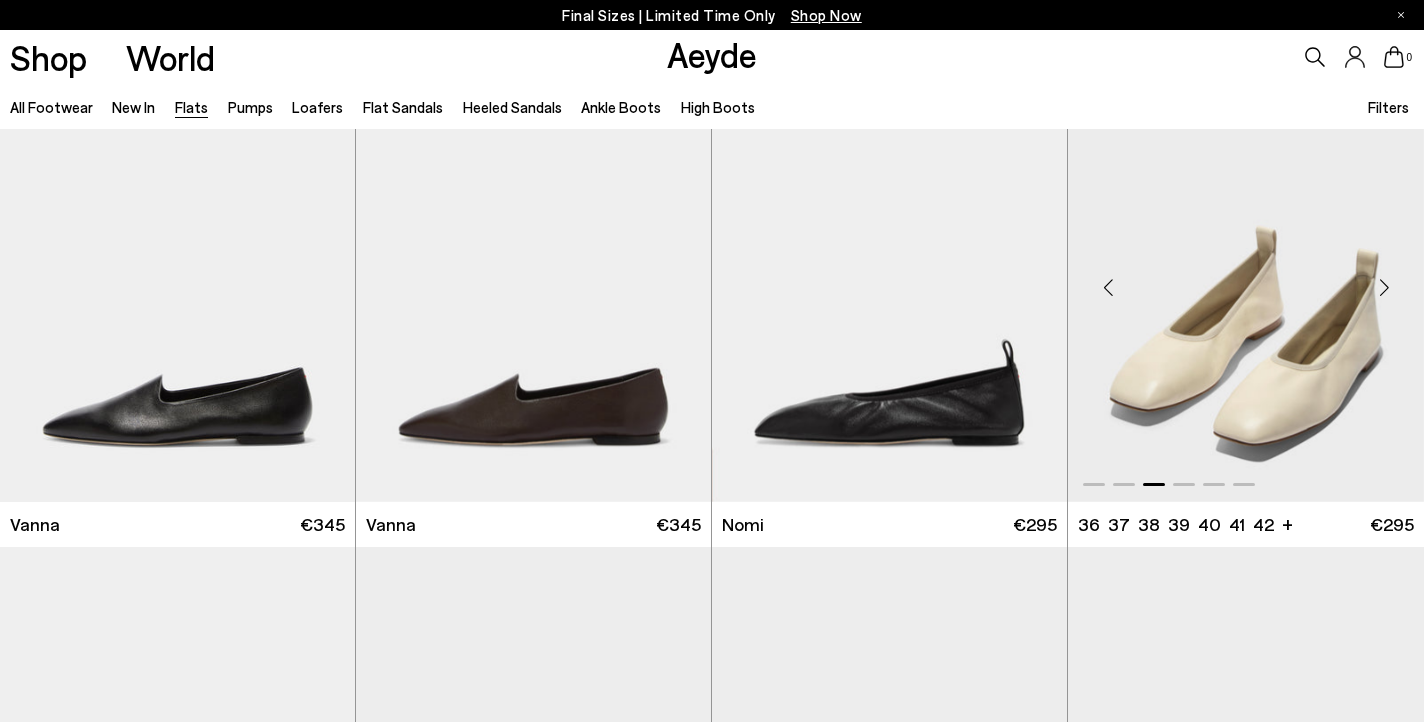 click at bounding box center [1384, 287] 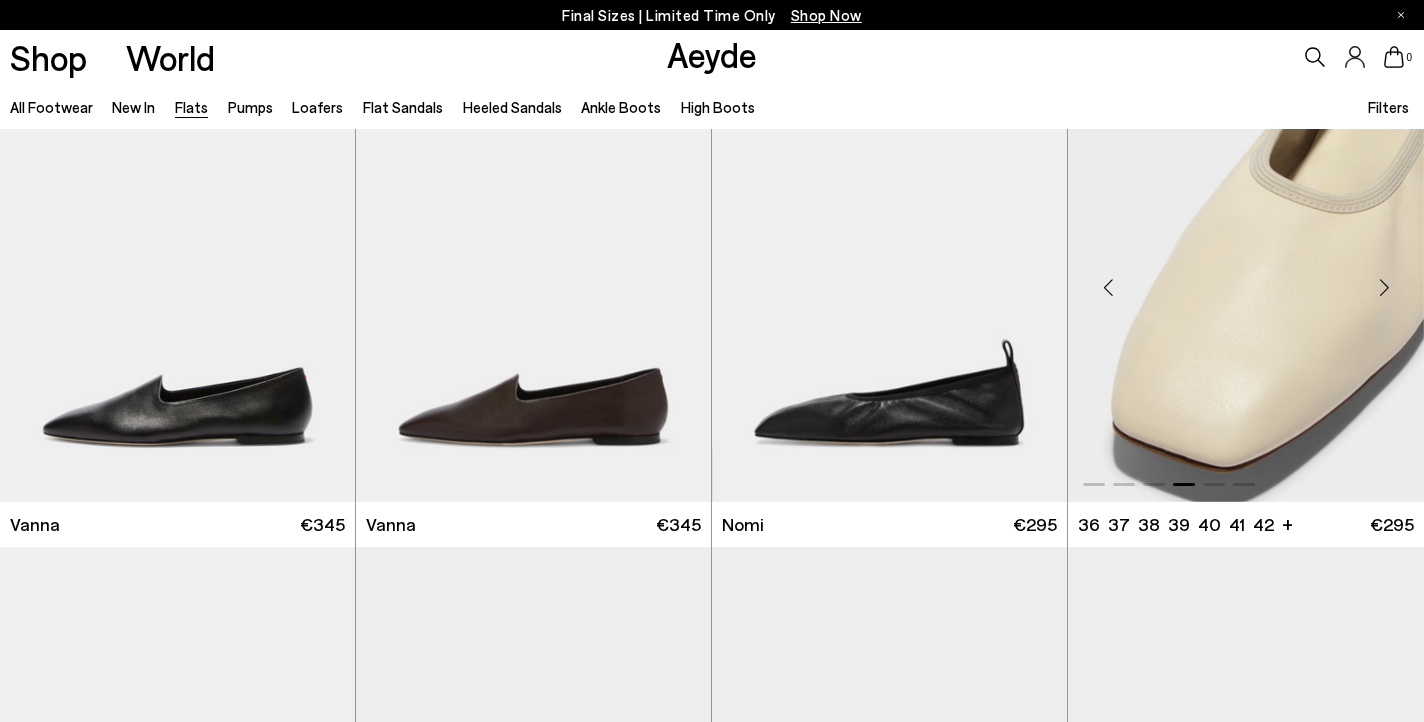 click at bounding box center (1384, 287) 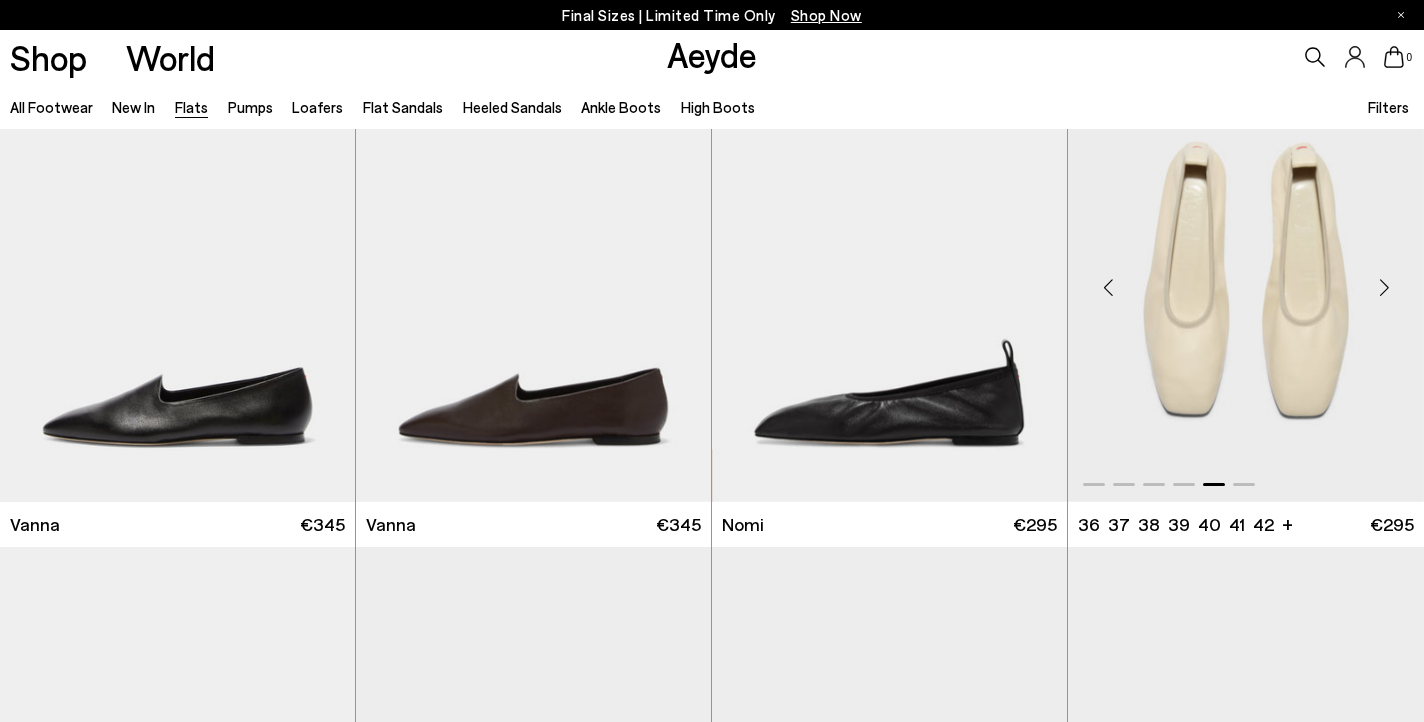 click at bounding box center (1384, 287) 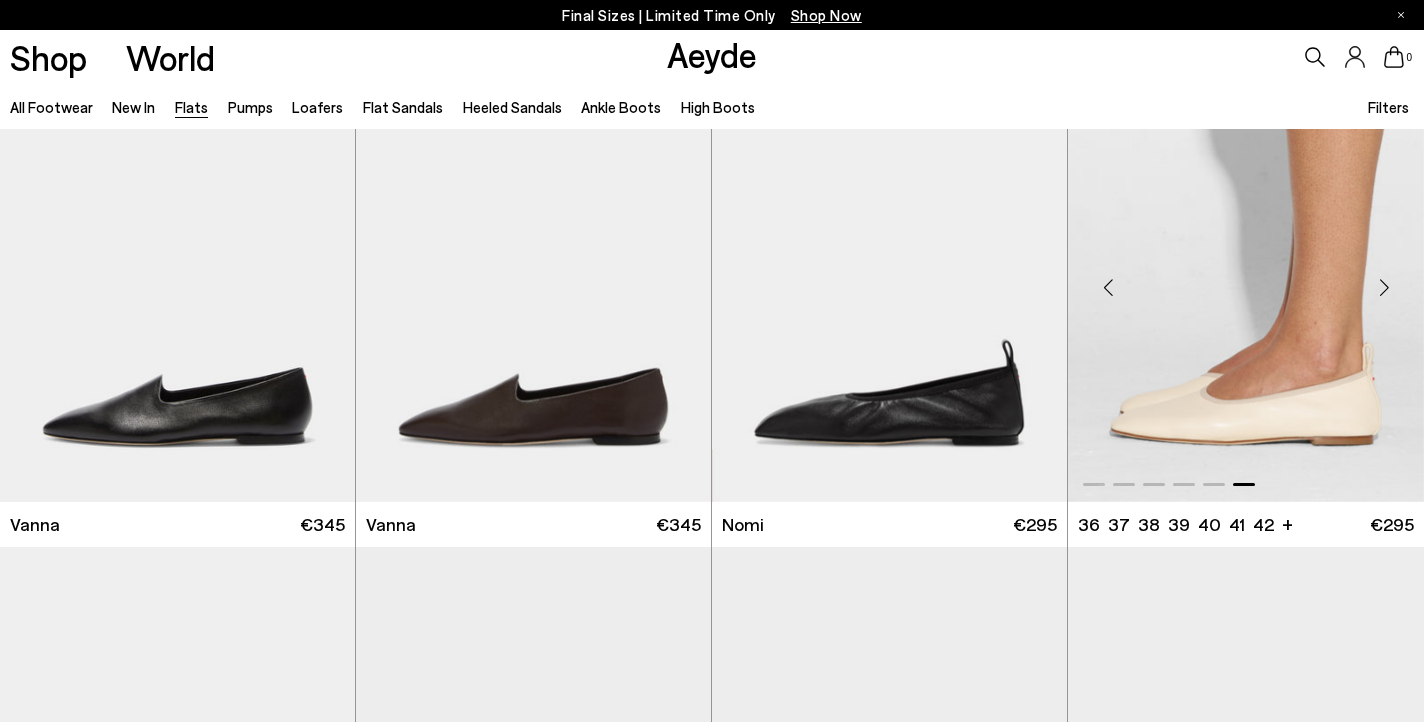 click at bounding box center (1384, 287) 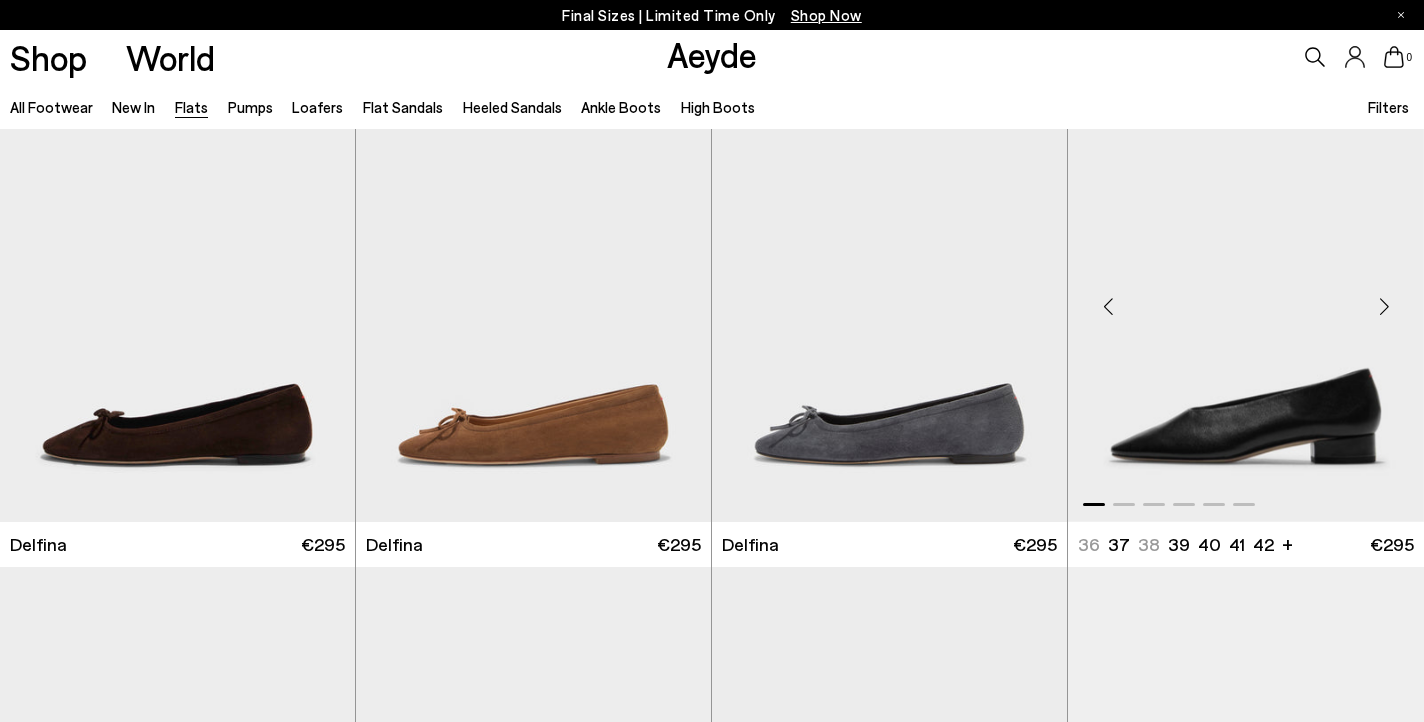 scroll, scrollTop: 3007, scrollLeft: 0, axis: vertical 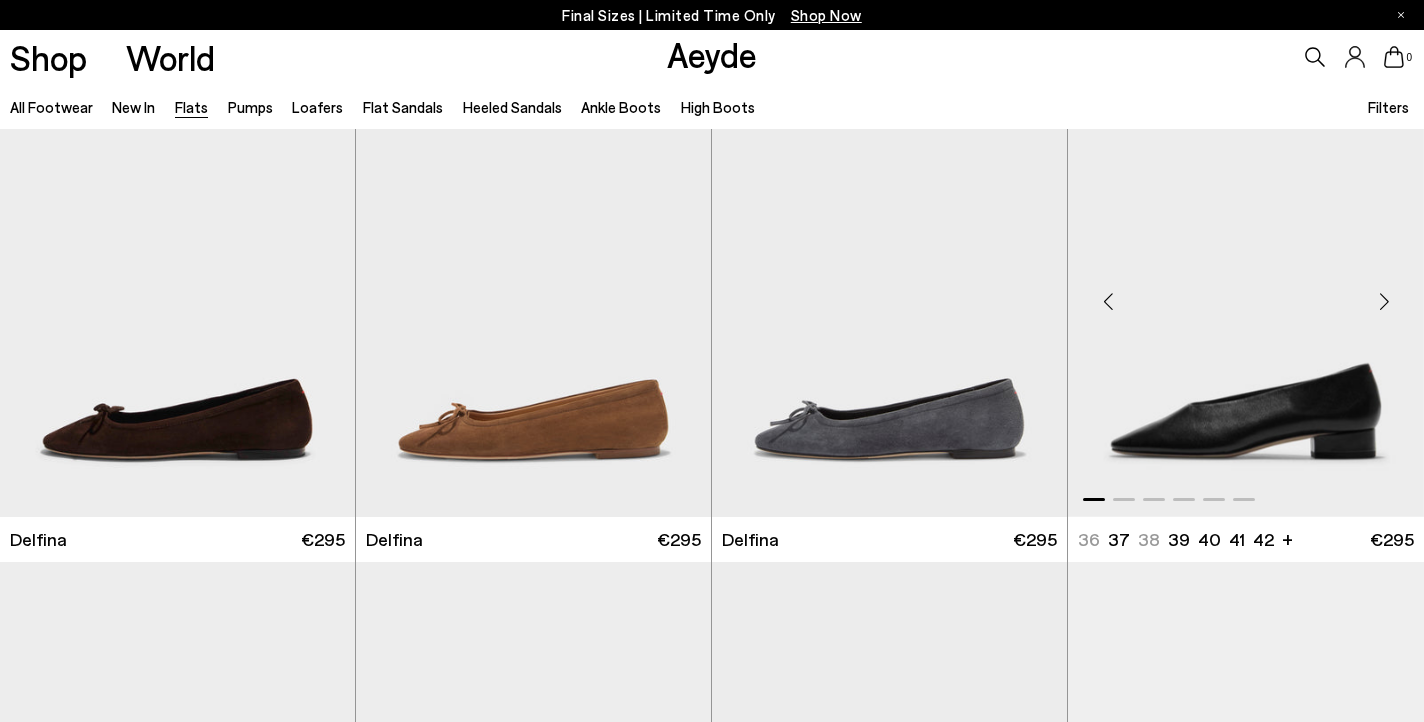click at bounding box center (1384, 302) 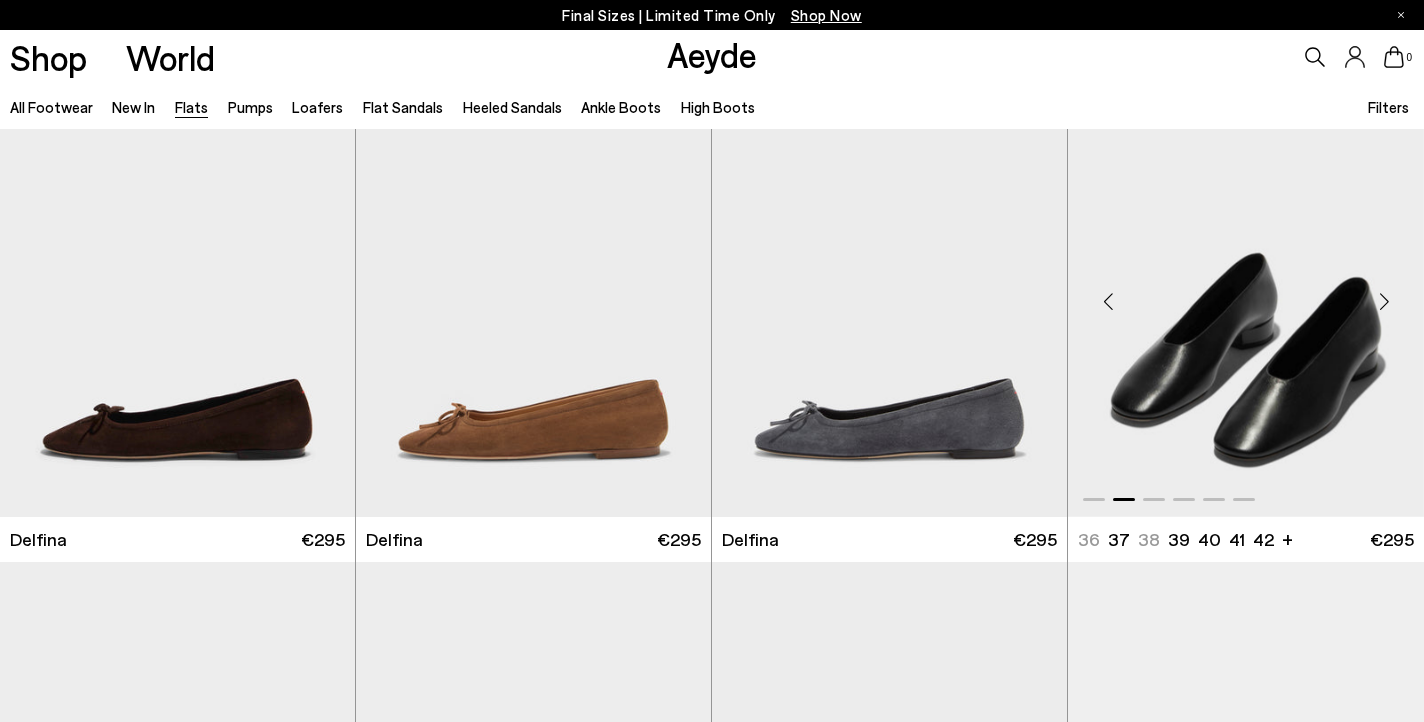 click at bounding box center (1108, 302) 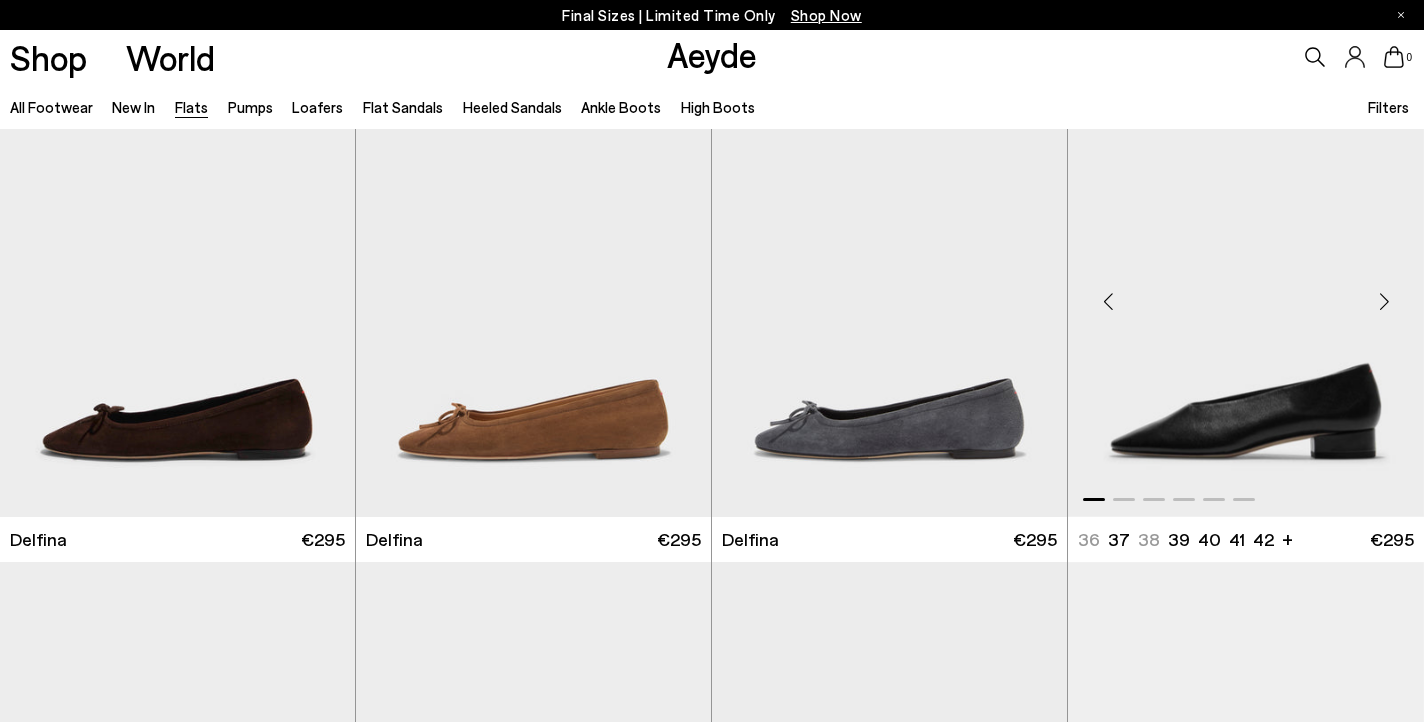 click at bounding box center (1384, 302) 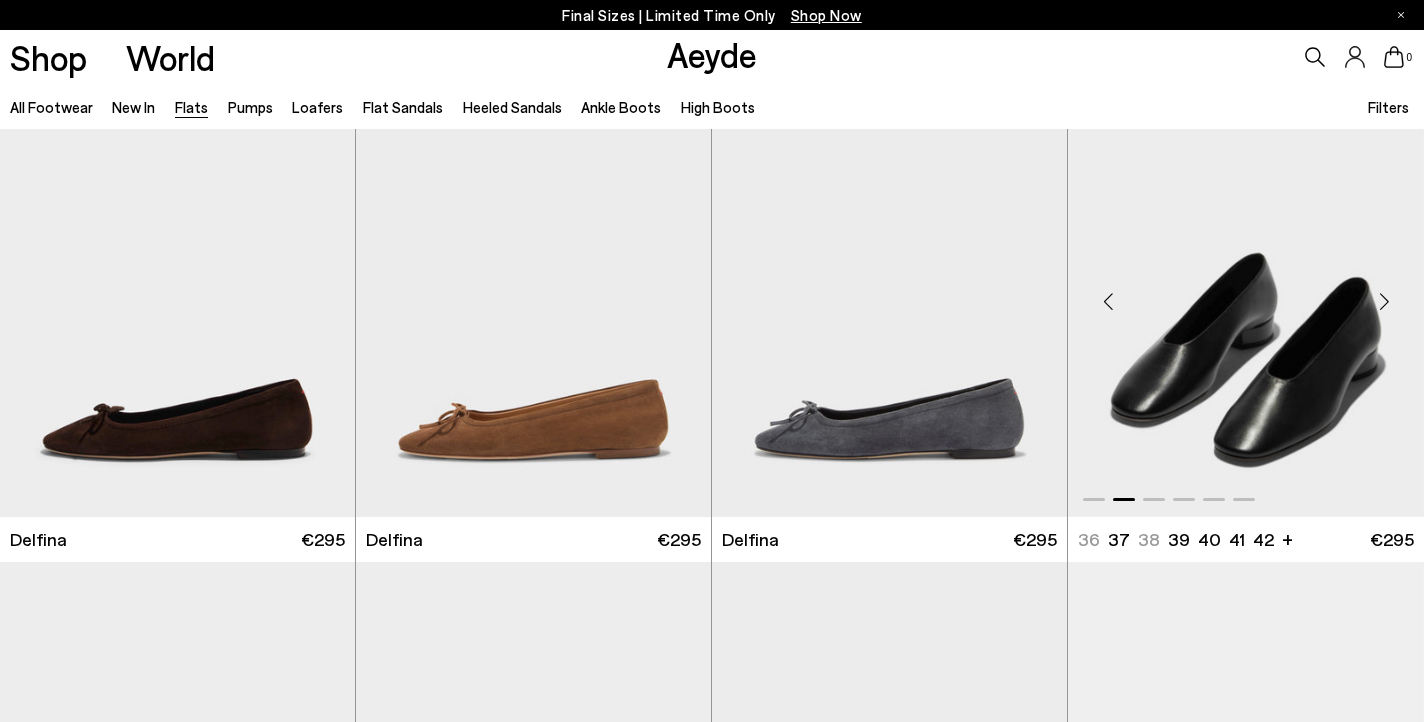 click at bounding box center (1384, 302) 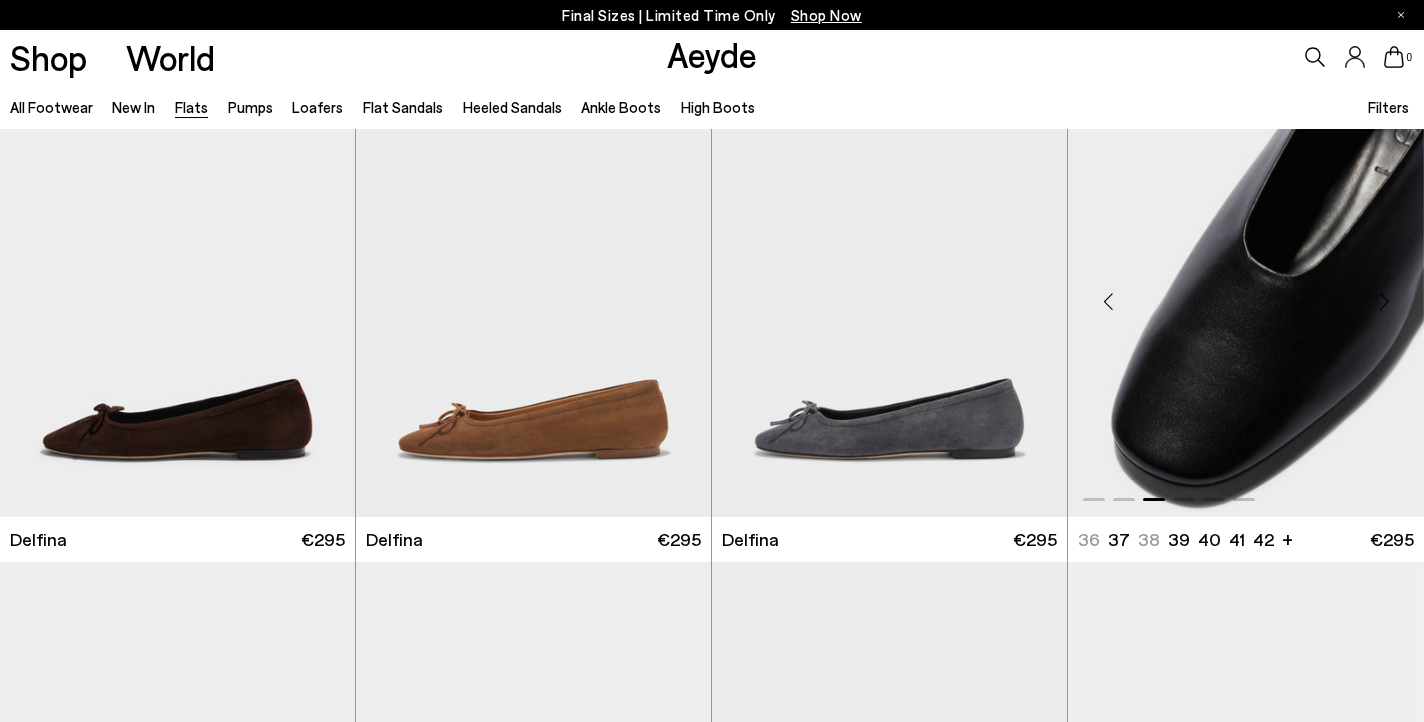 click at bounding box center (1384, 302) 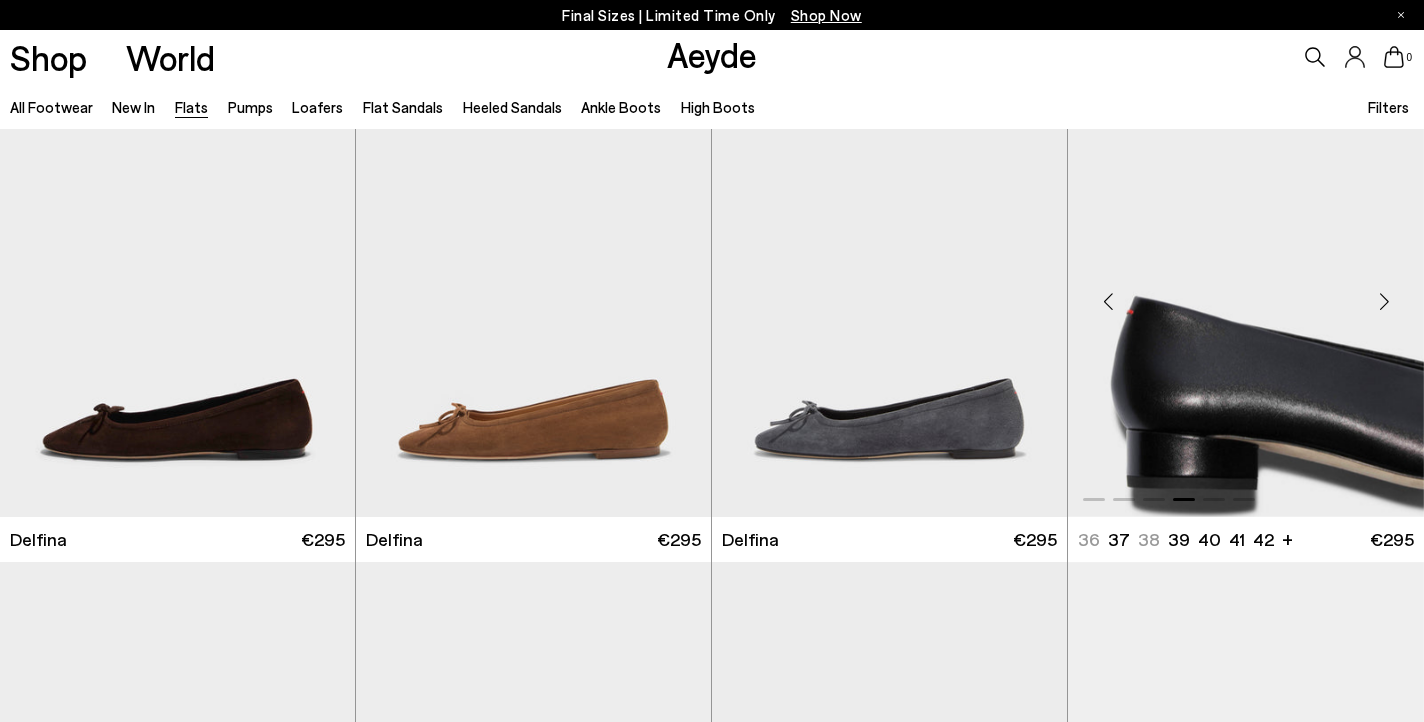 click at bounding box center (1108, 302) 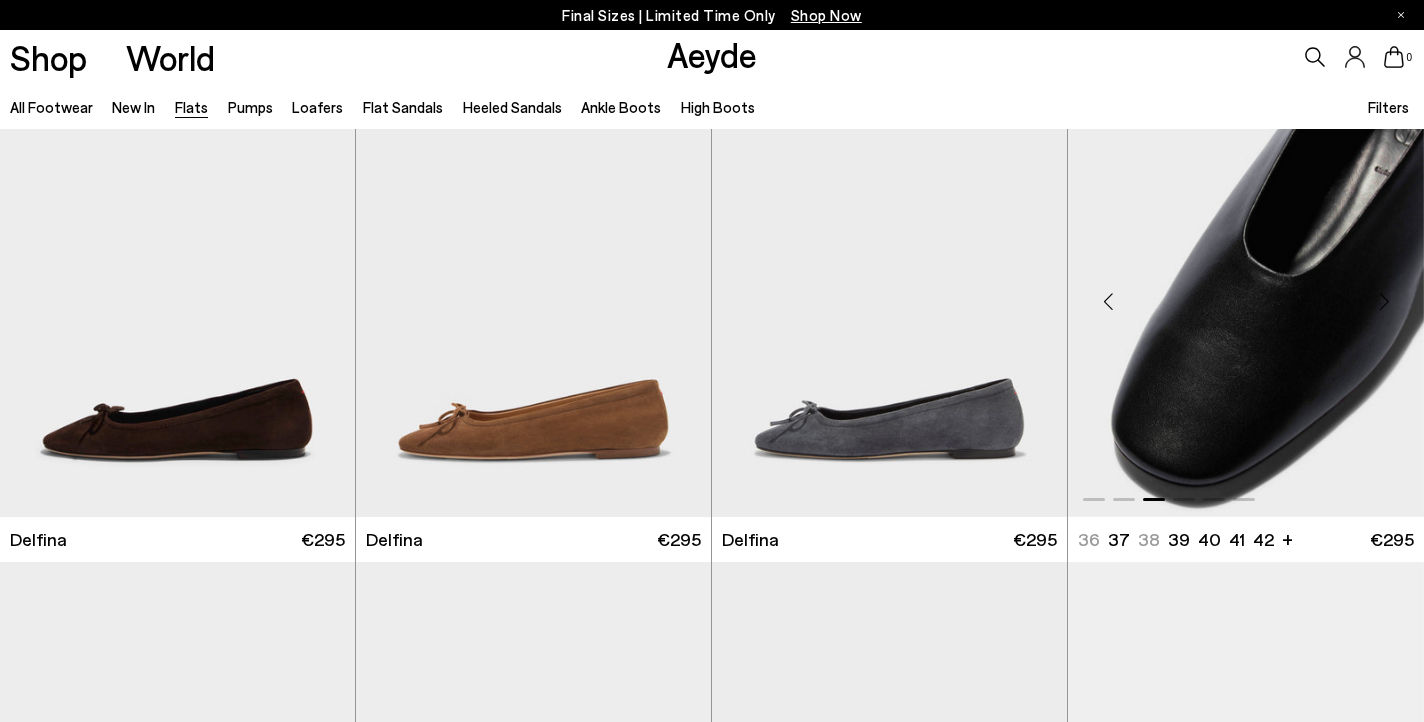 click at bounding box center [1384, 302] 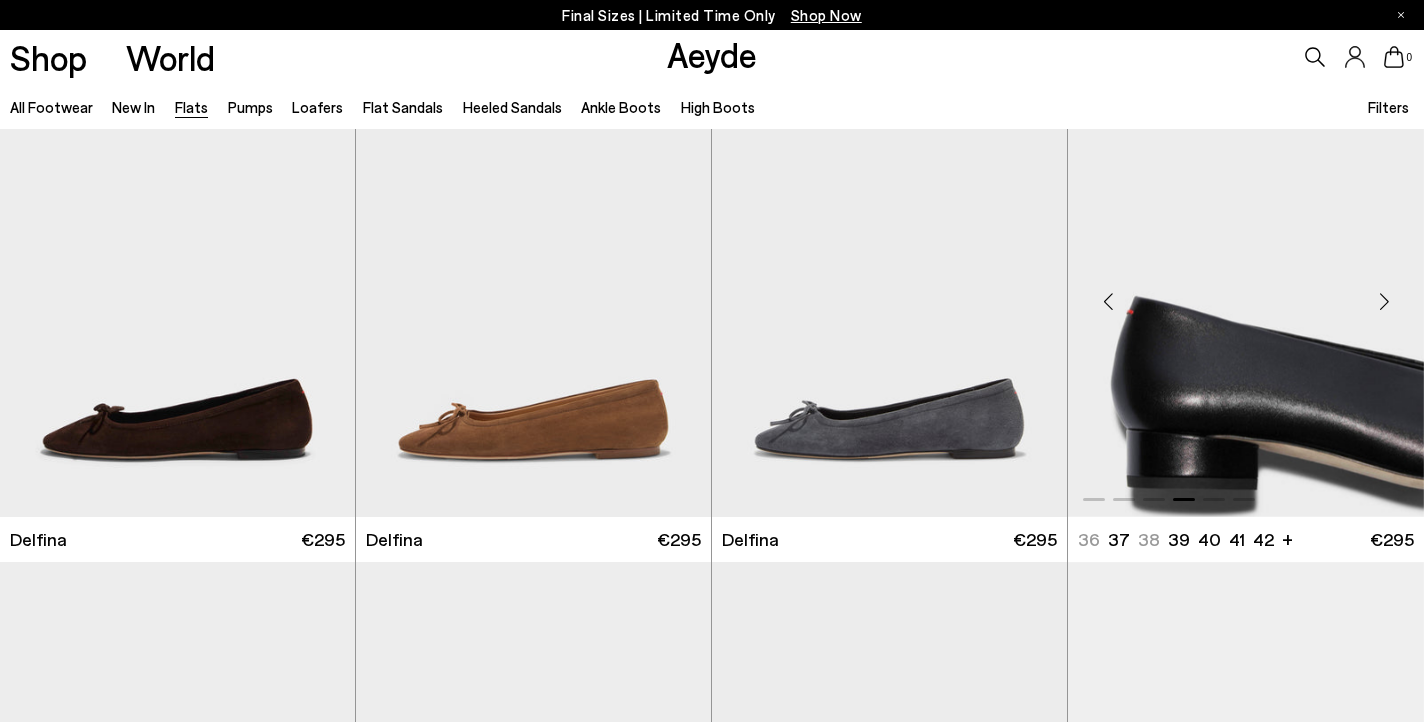 click at bounding box center [1384, 302] 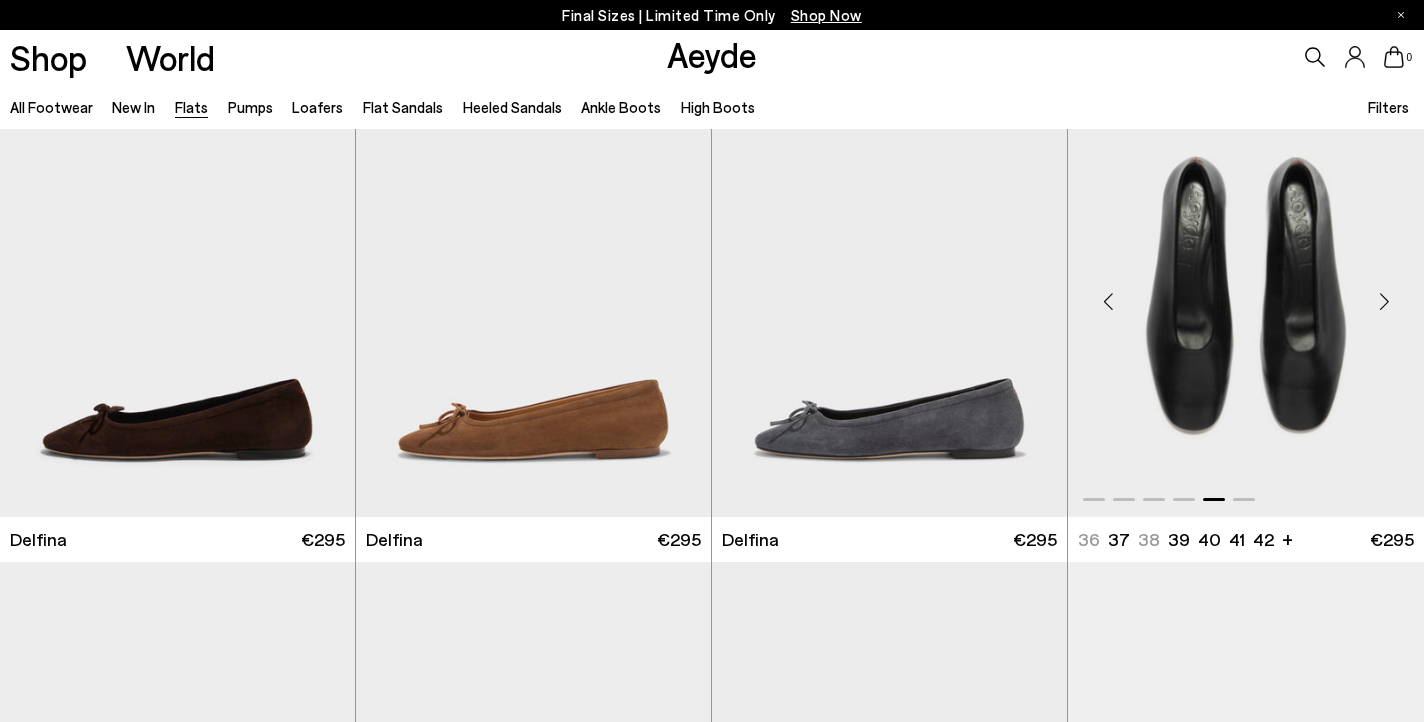click at bounding box center (1384, 302) 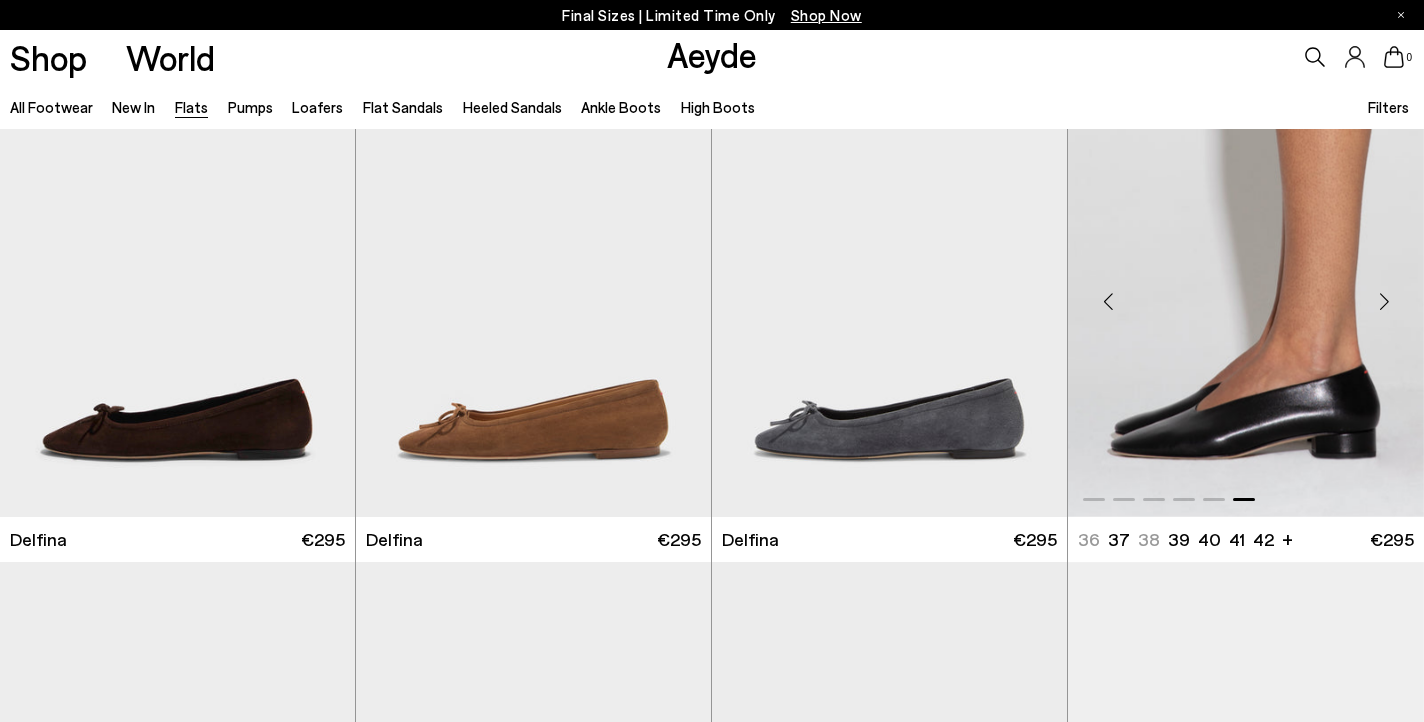 click at bounding box center (1384, 302) 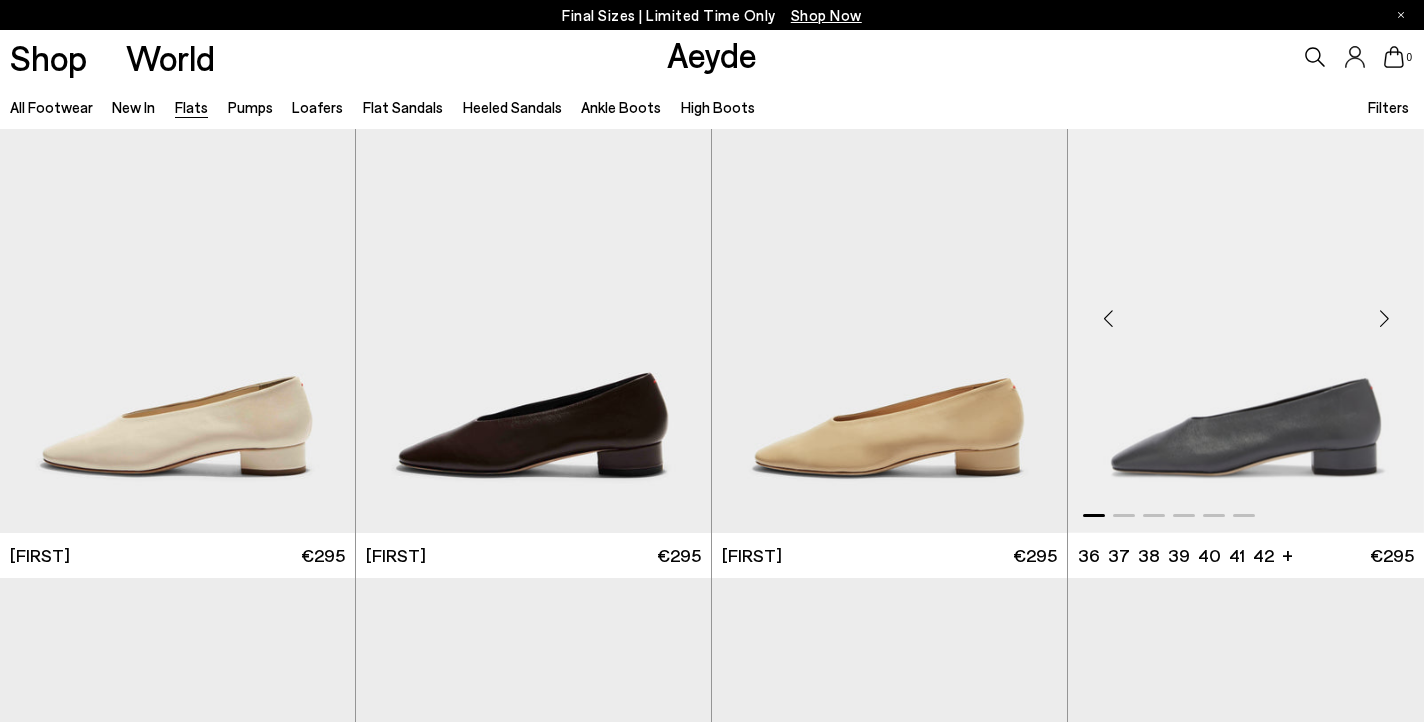 scroll, scrollTop: 3484, scrollLeft: 0, axis: vertical 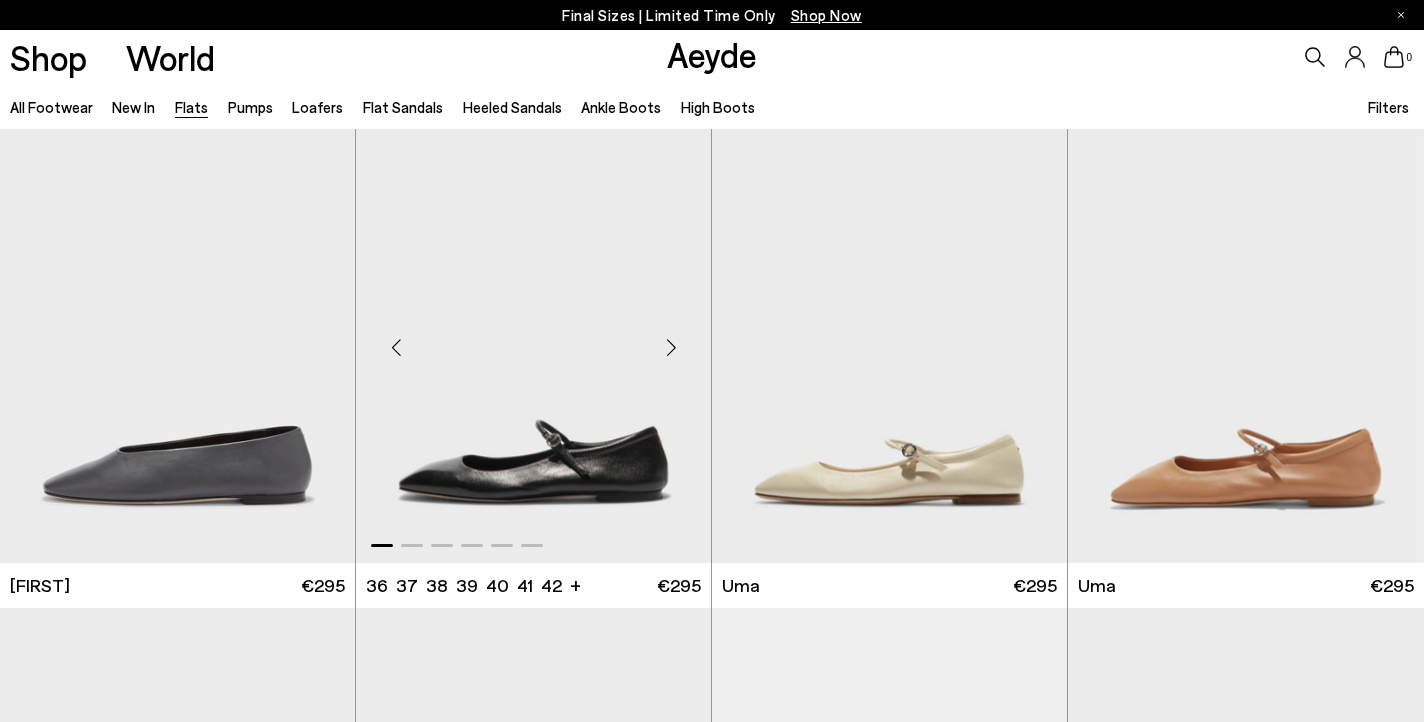 click at bounding box center [671, 348] 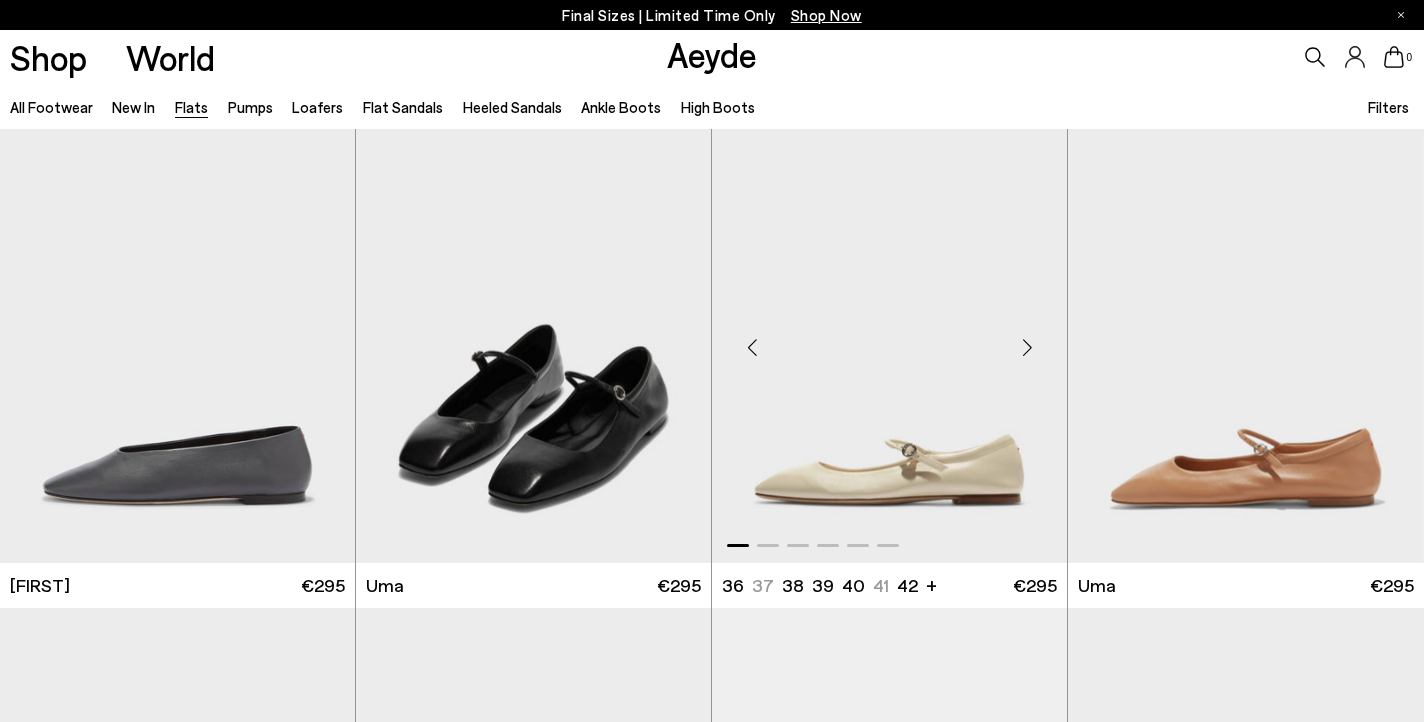 click at bounding box center (1027, 348) 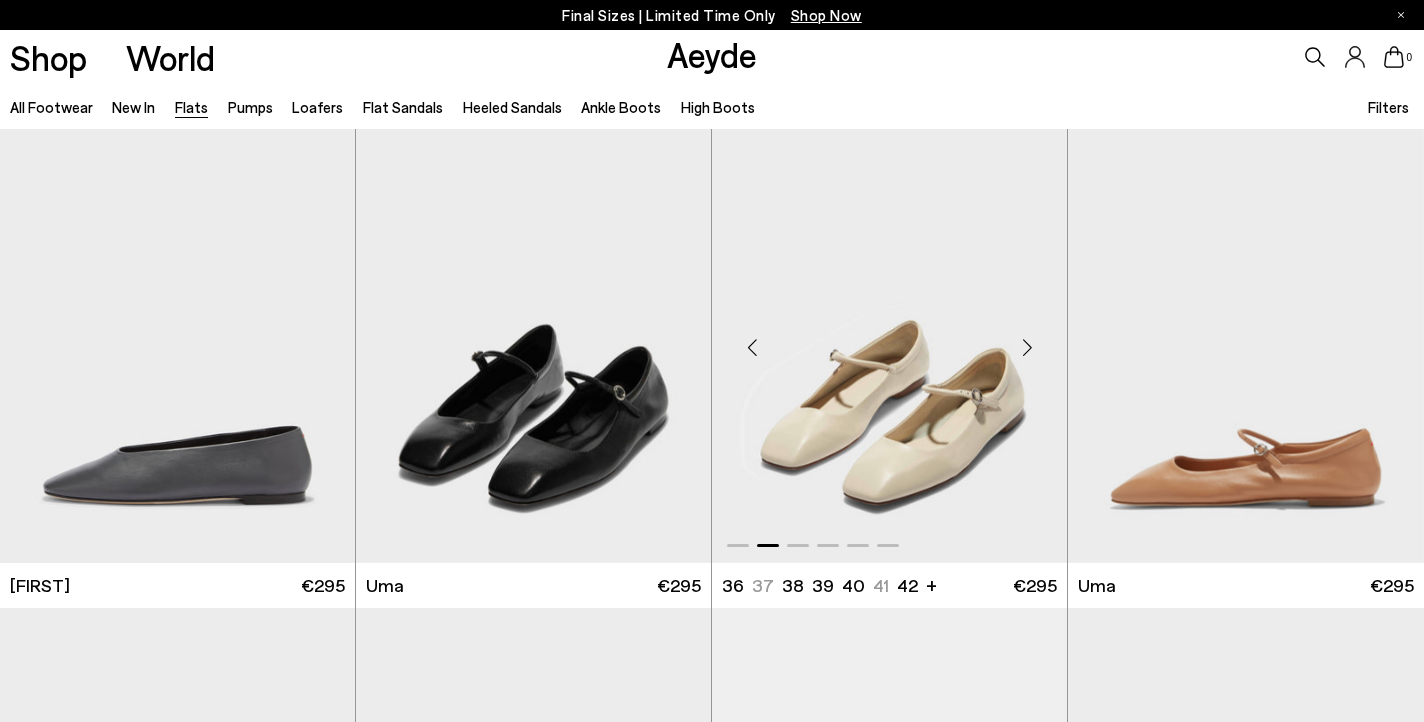 click at bounding box center (1027, 348) 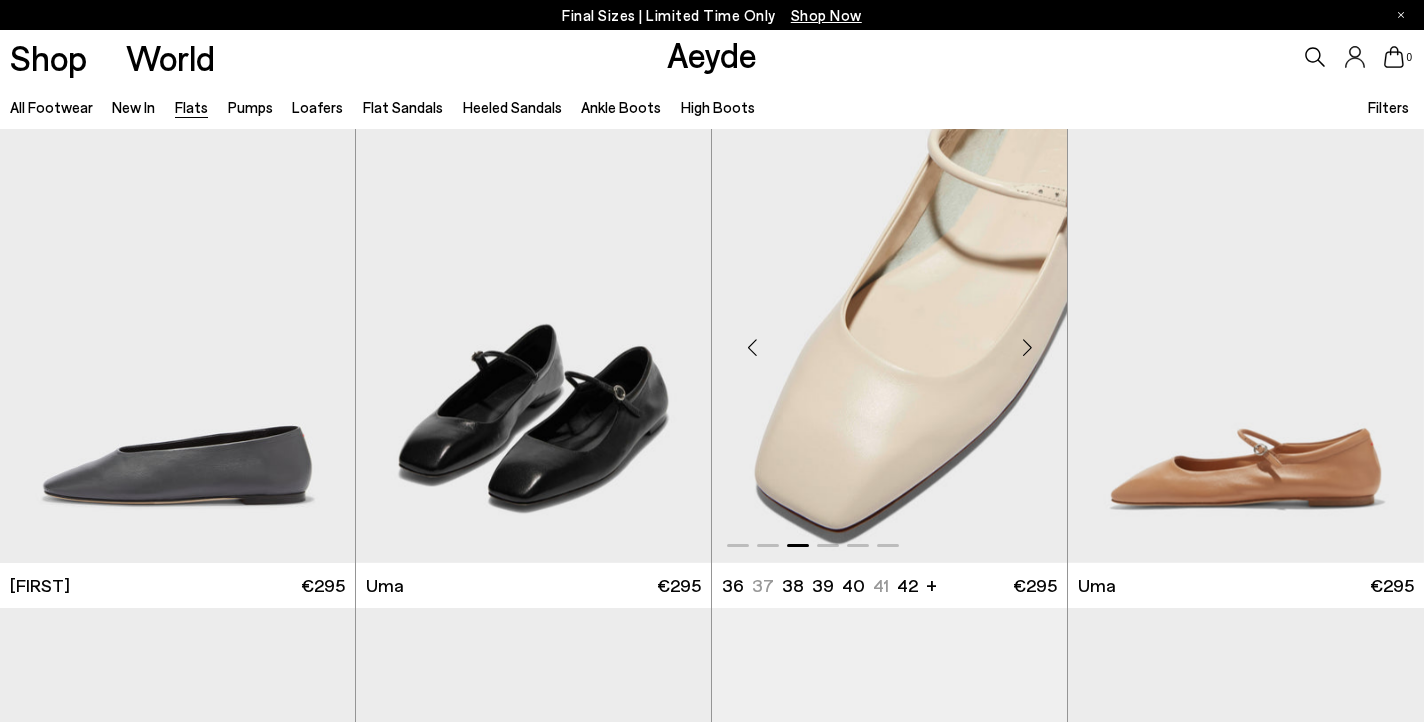 click at bounding box center (1027, 348) 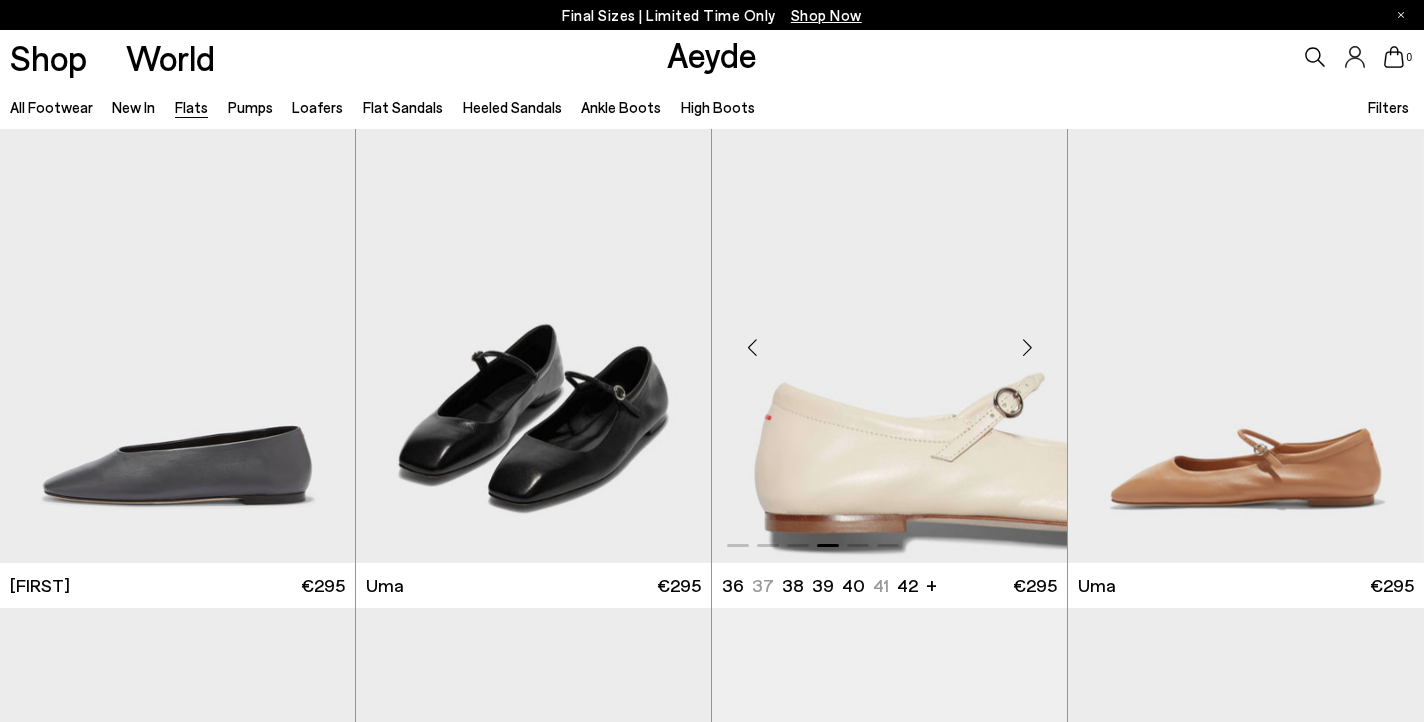 click at bounding box center (1027, 348) 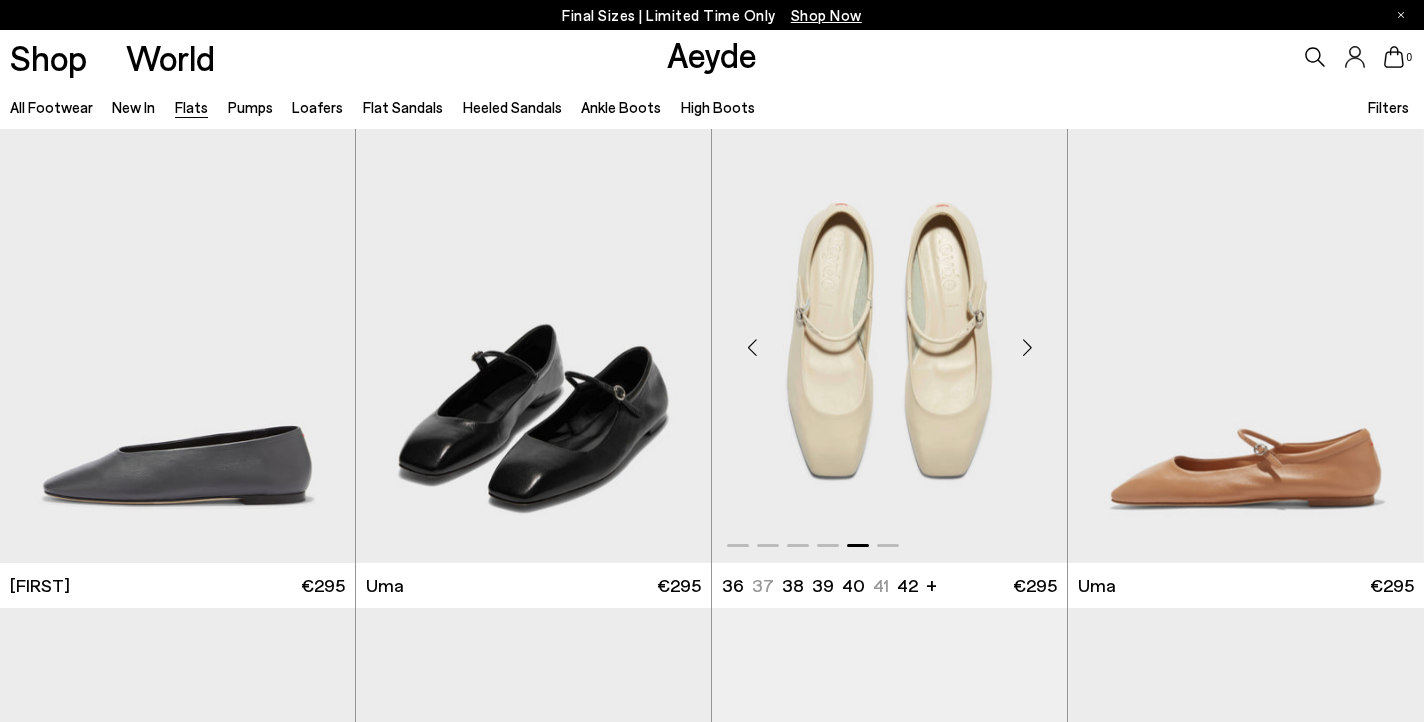click at bounding box center (1027, 348) 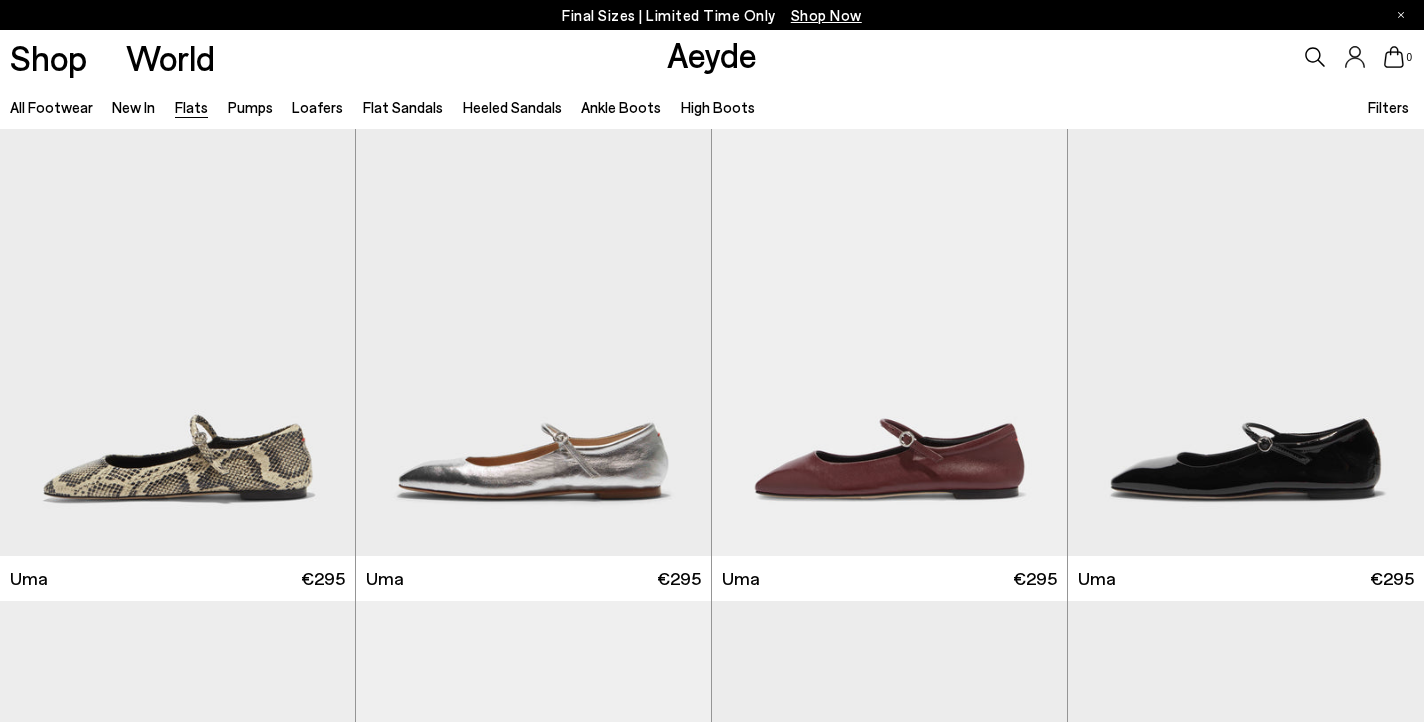scroll, scrollTop: 4934, scrollLeft: 0, axis: vertical 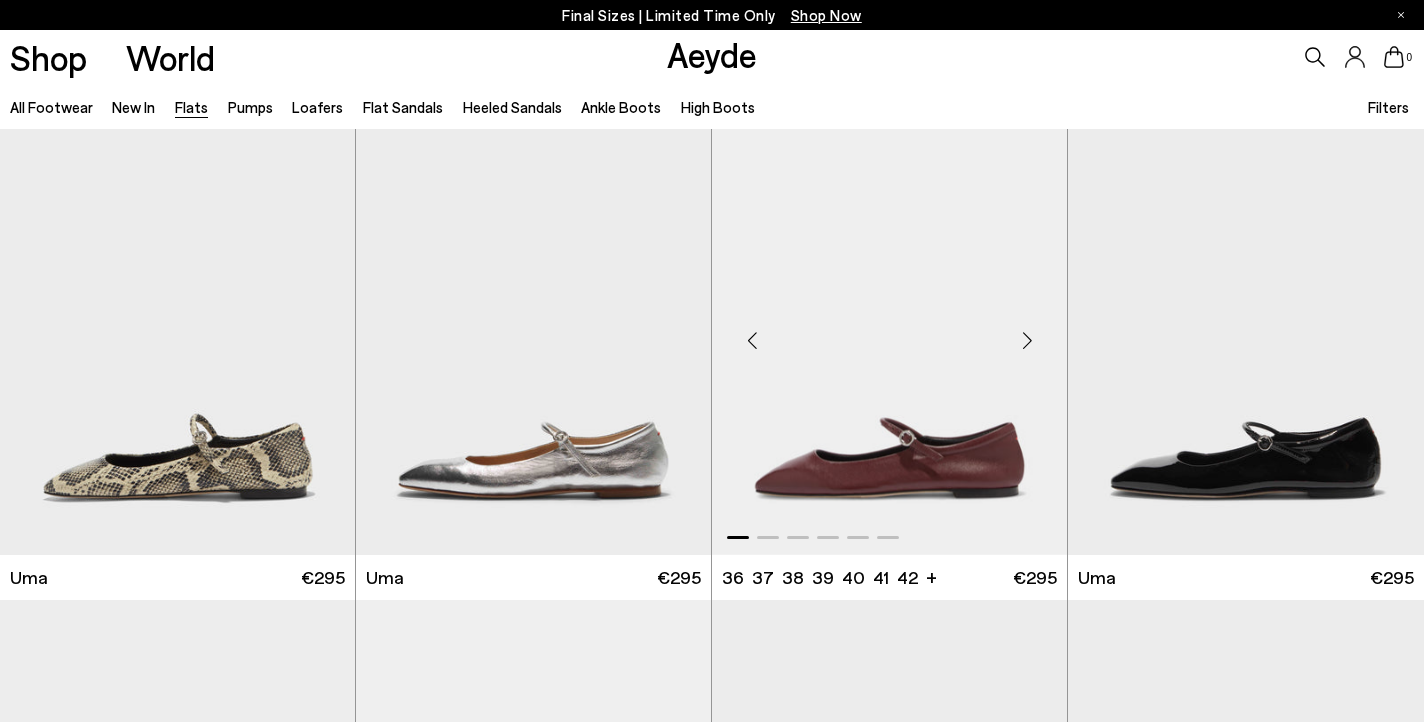 click at bounding box center (1027, 340) 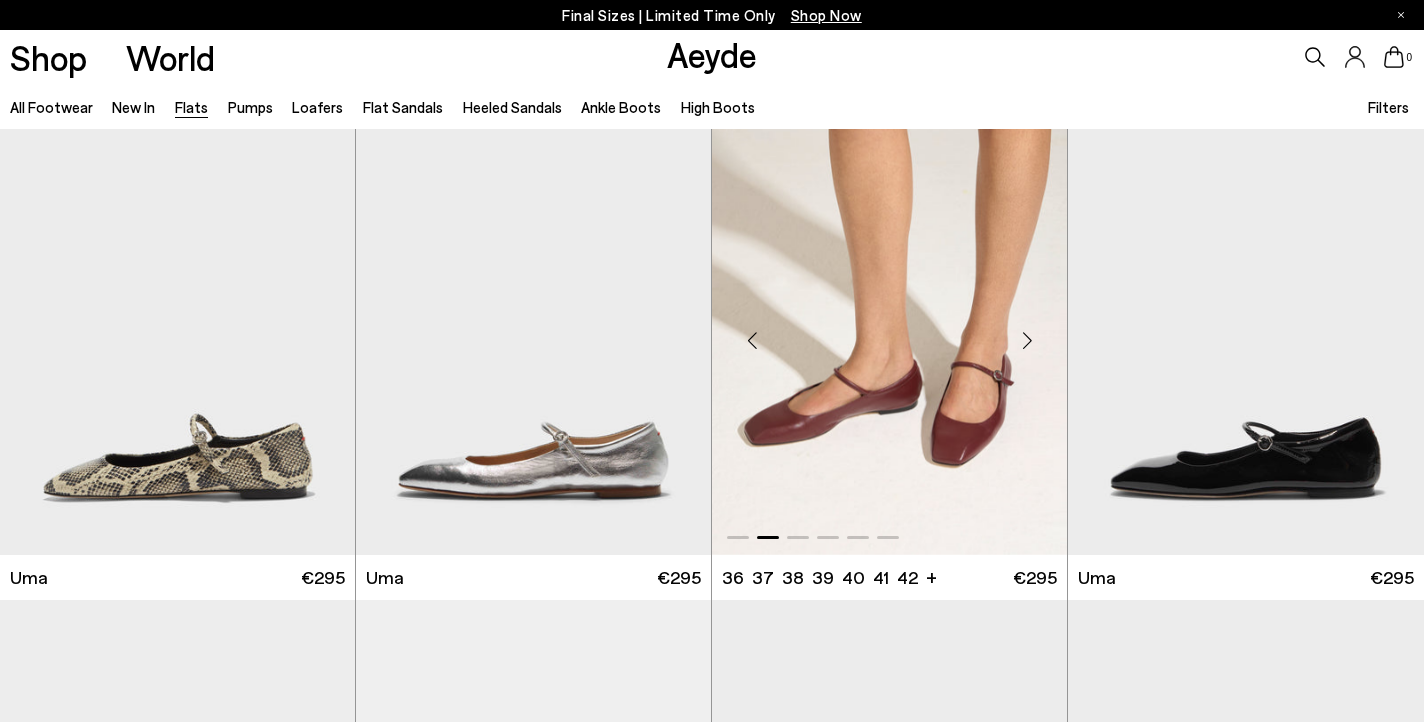 click at bounding box center [1027, 340] 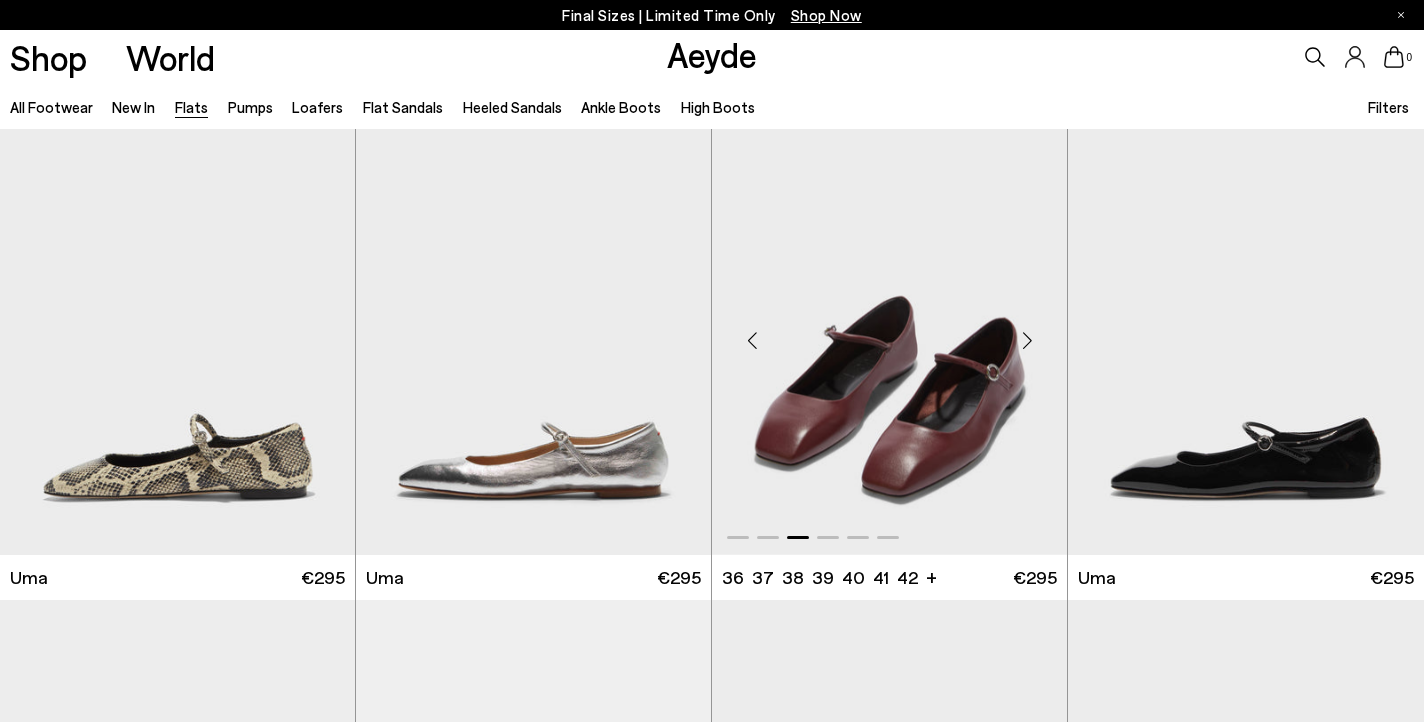 click at bounding box center [1027, 340] 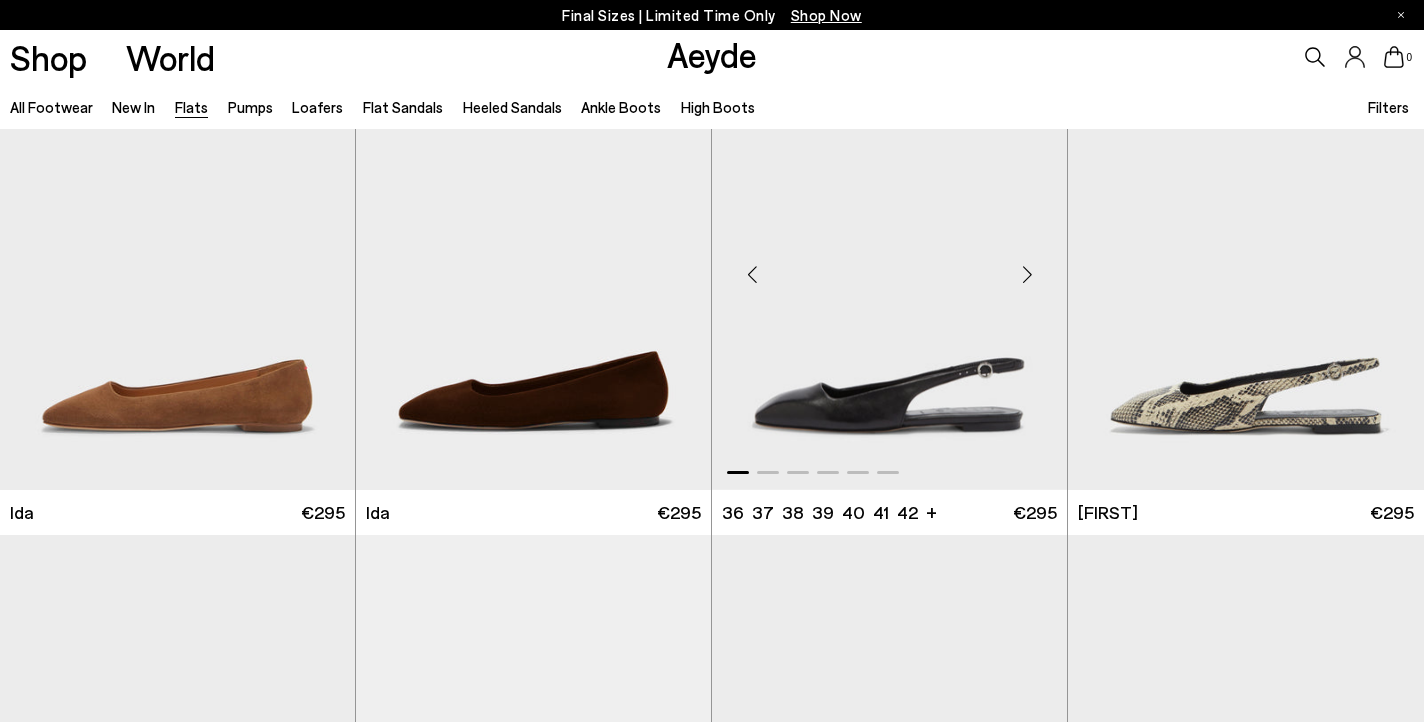 scroll, scrollTop: 6476, scrollLeft: 0, axis: vertical 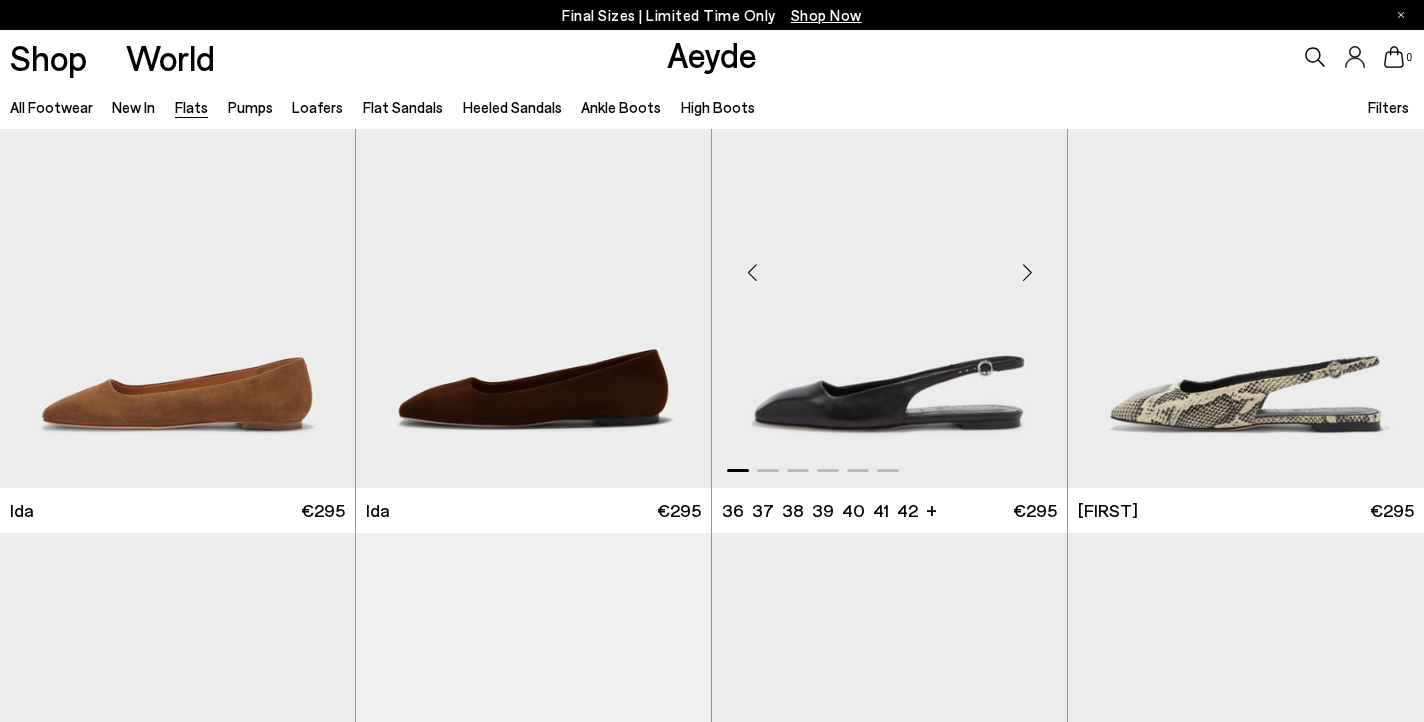 click at bounding box center (1027, 272) 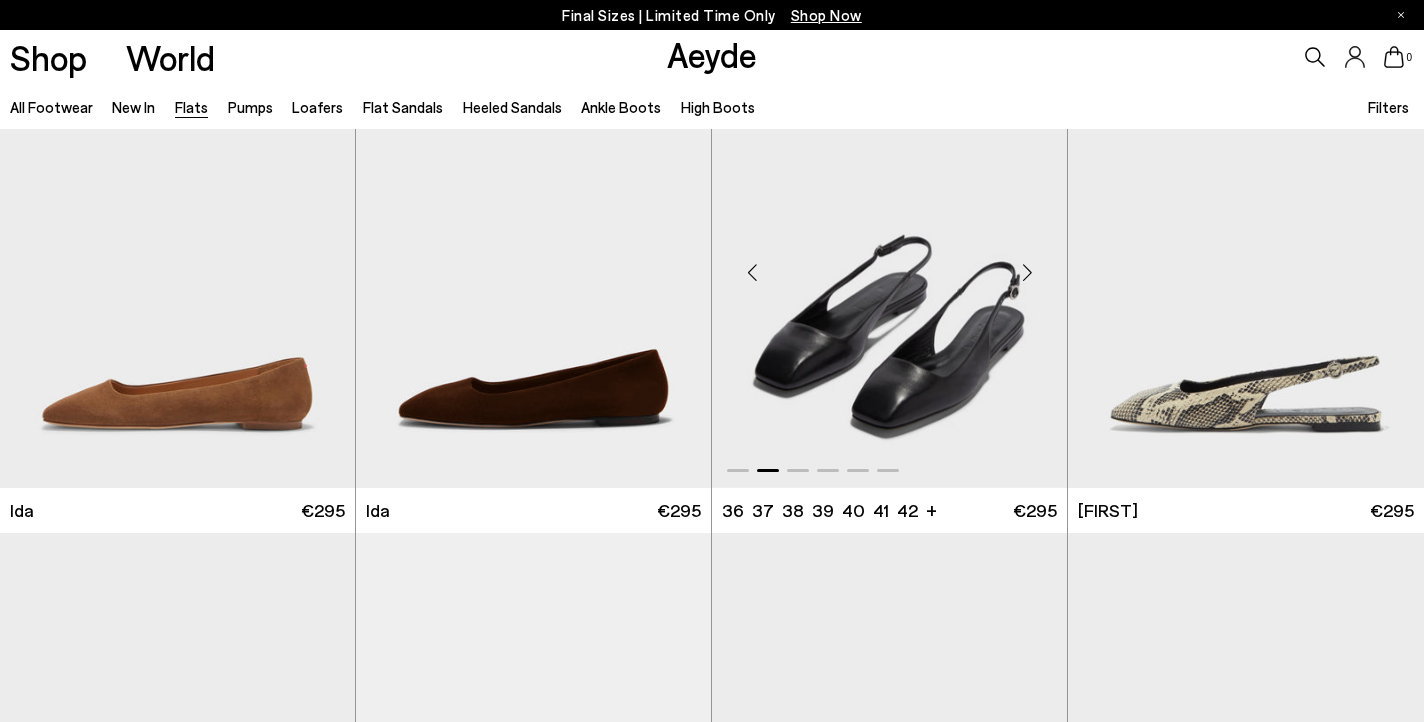 click at bounding box center (1027, 272) 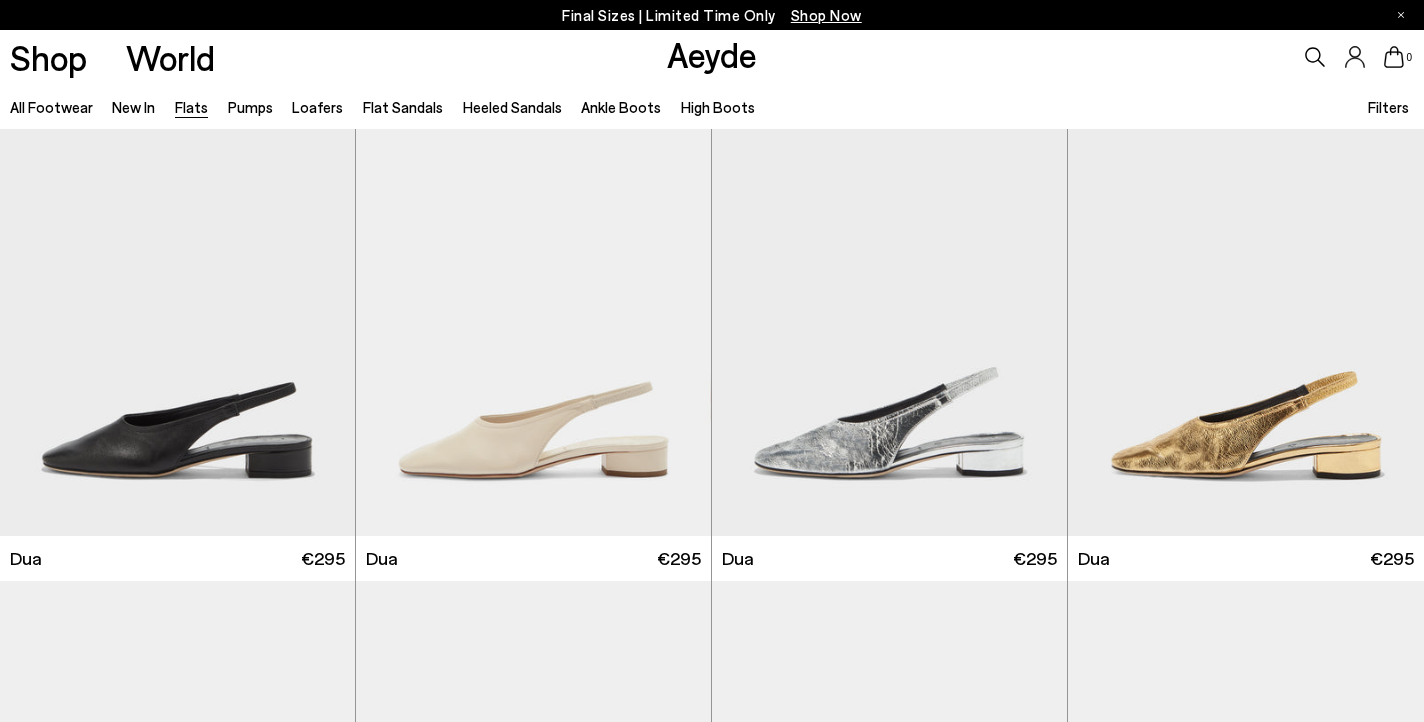 scroll, scrollTop: 6949, scrollLeft: 0, axis: vertical 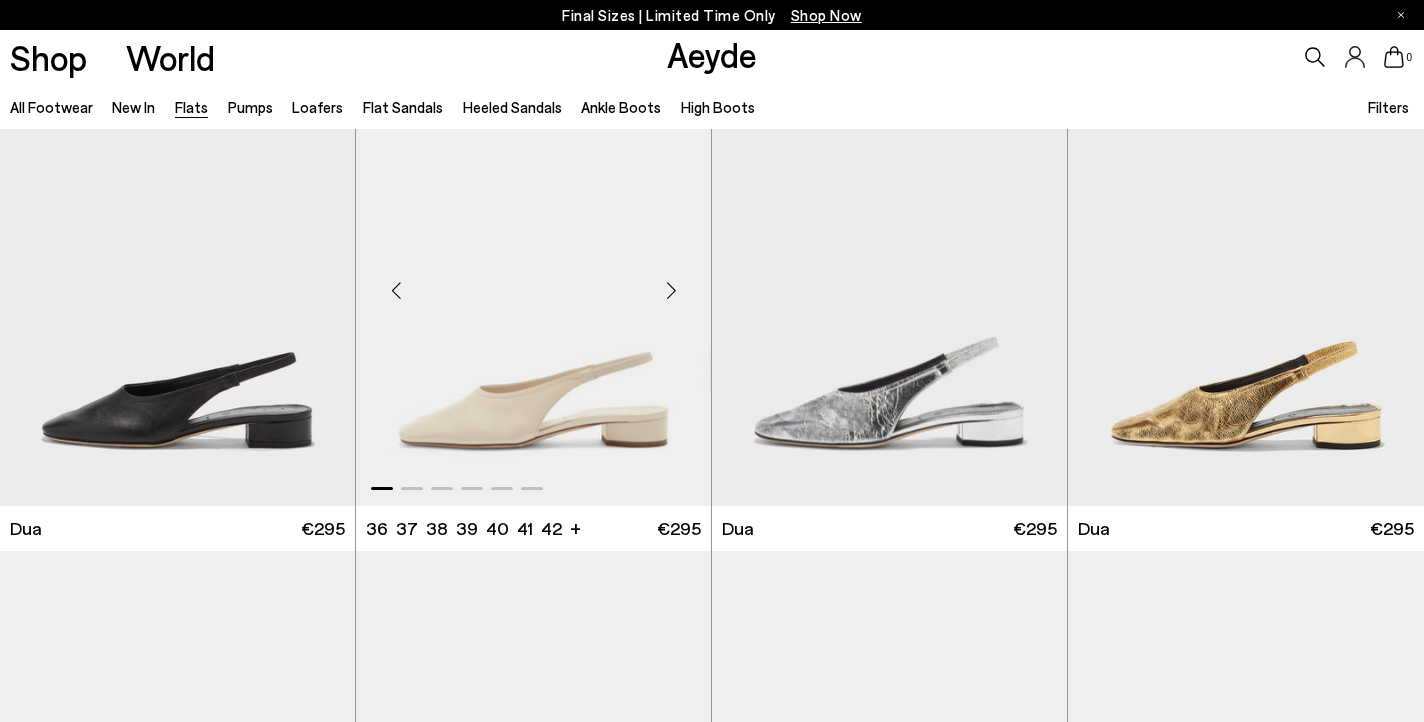 click at bounding box center (671, 291) 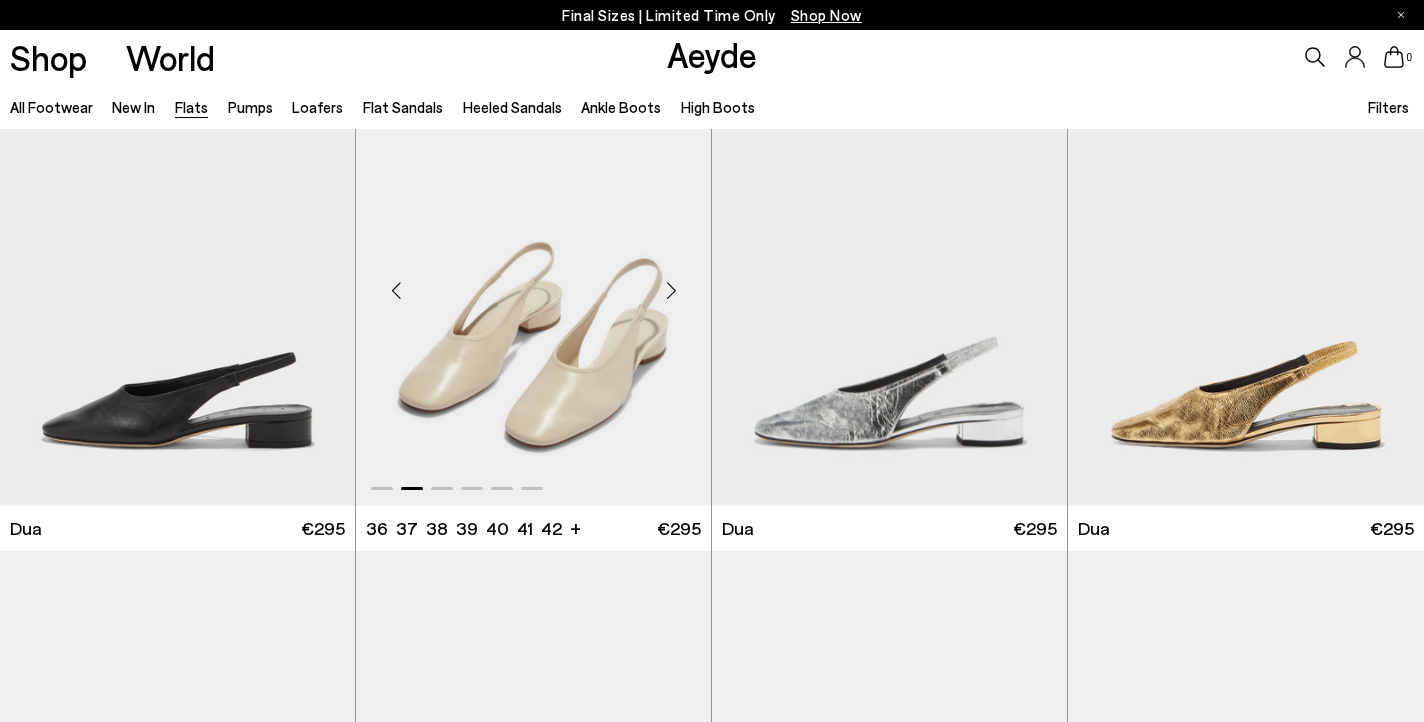 click at bounding box center (671, 291) 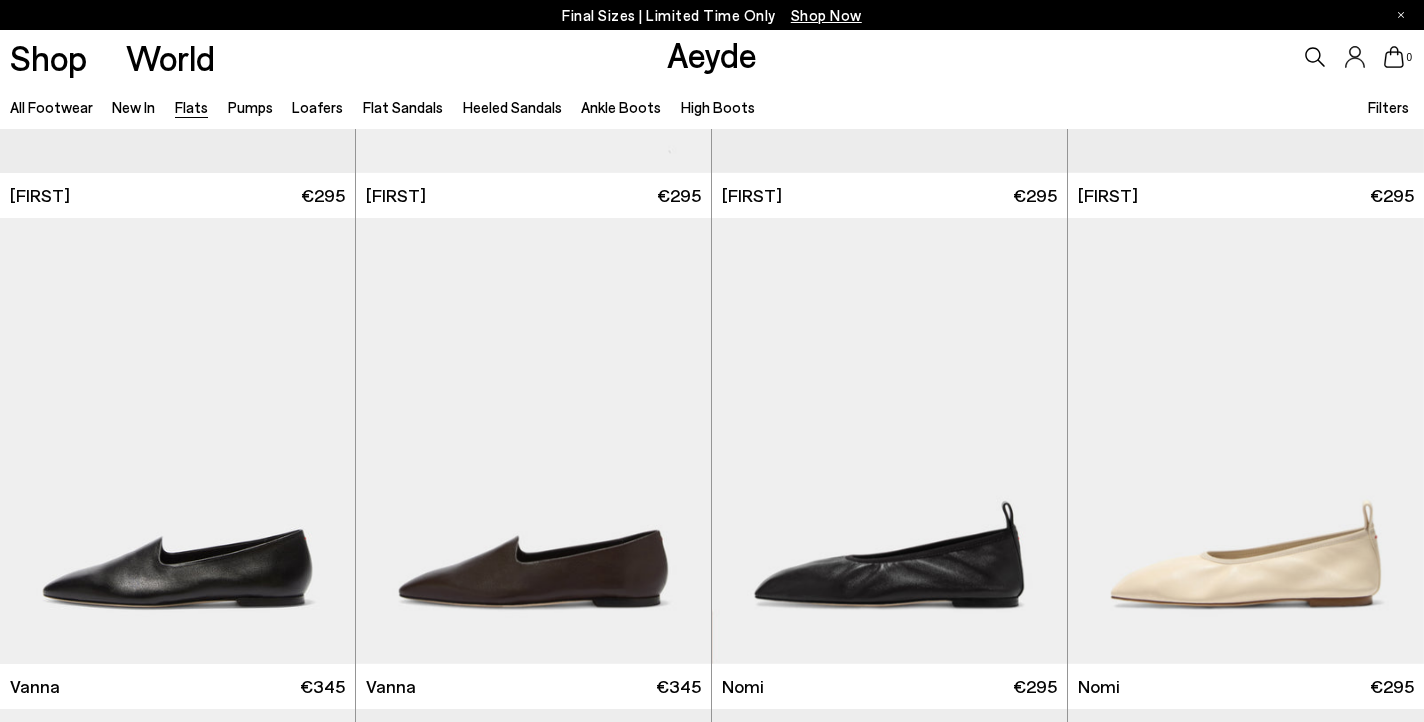 scroll, scrollTop: 893, scrollLeft: 0, axis: vertical 